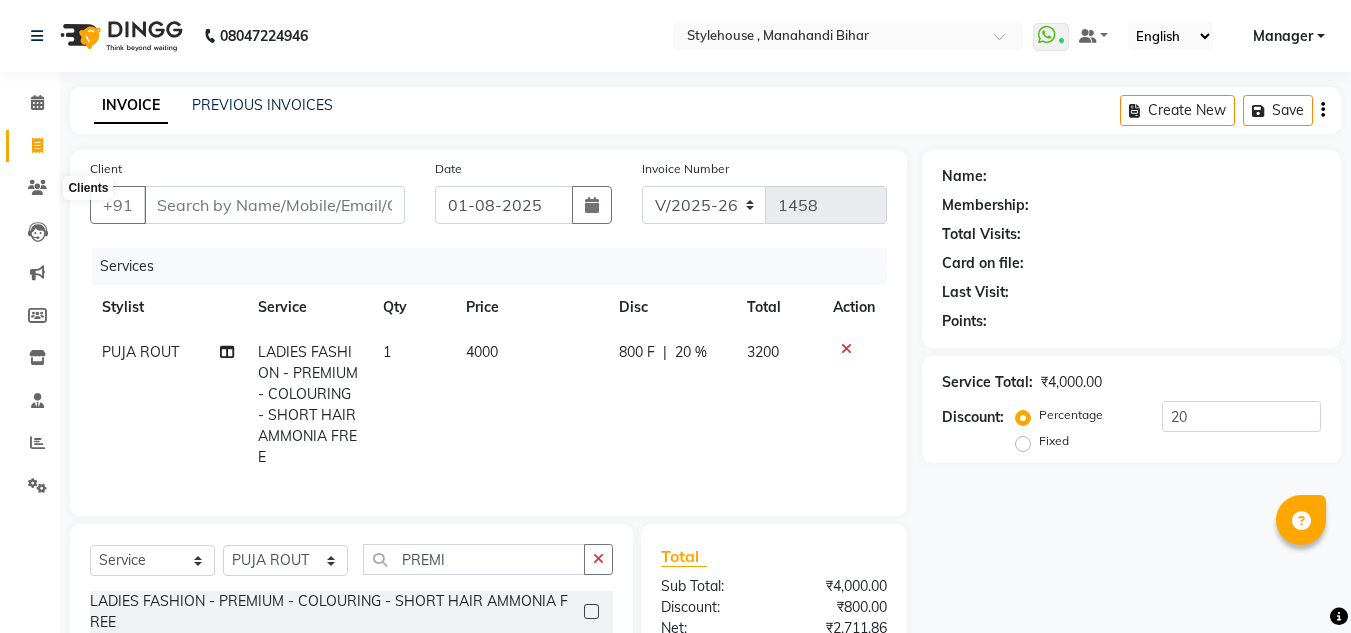 select on "7793" 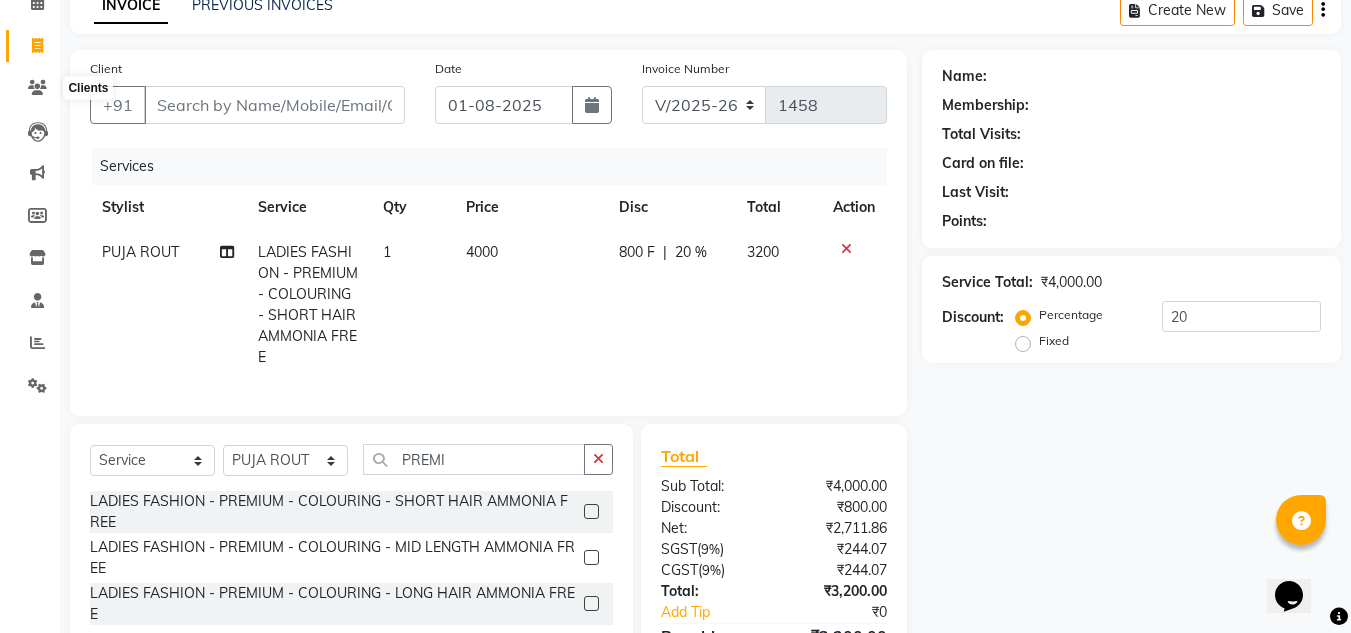 scroll, scrollTop: 100, scrollLeft: 0, axis: vertical 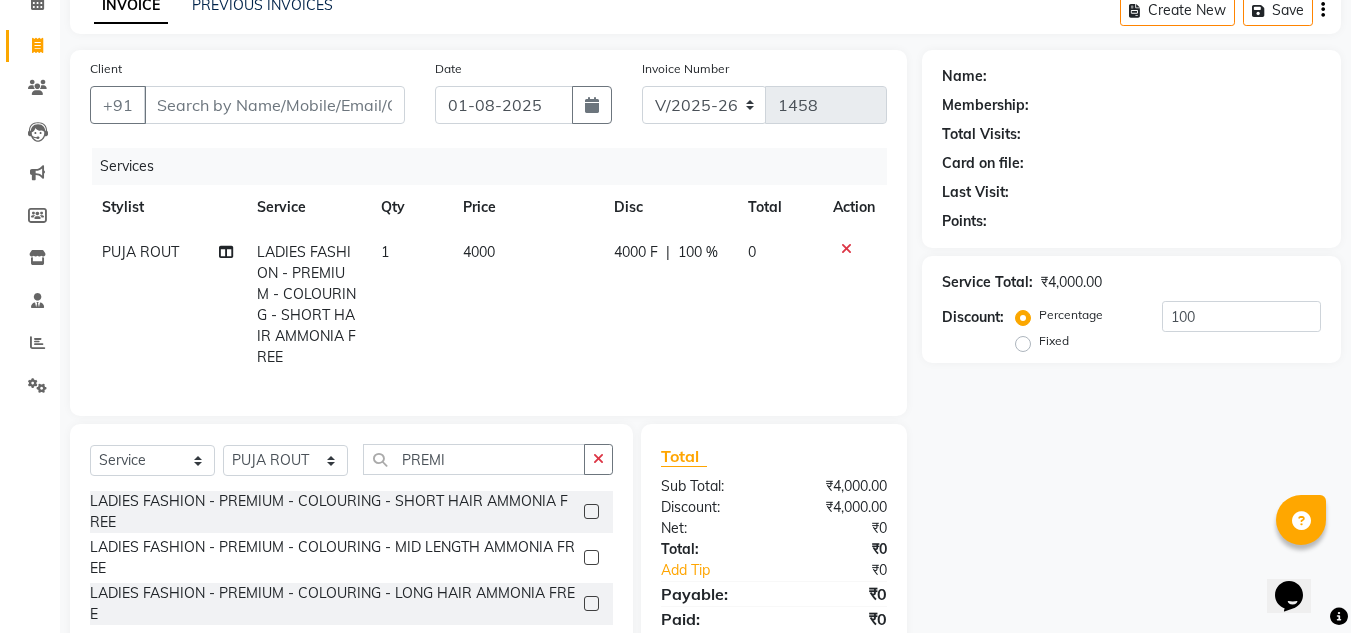 type on "100" 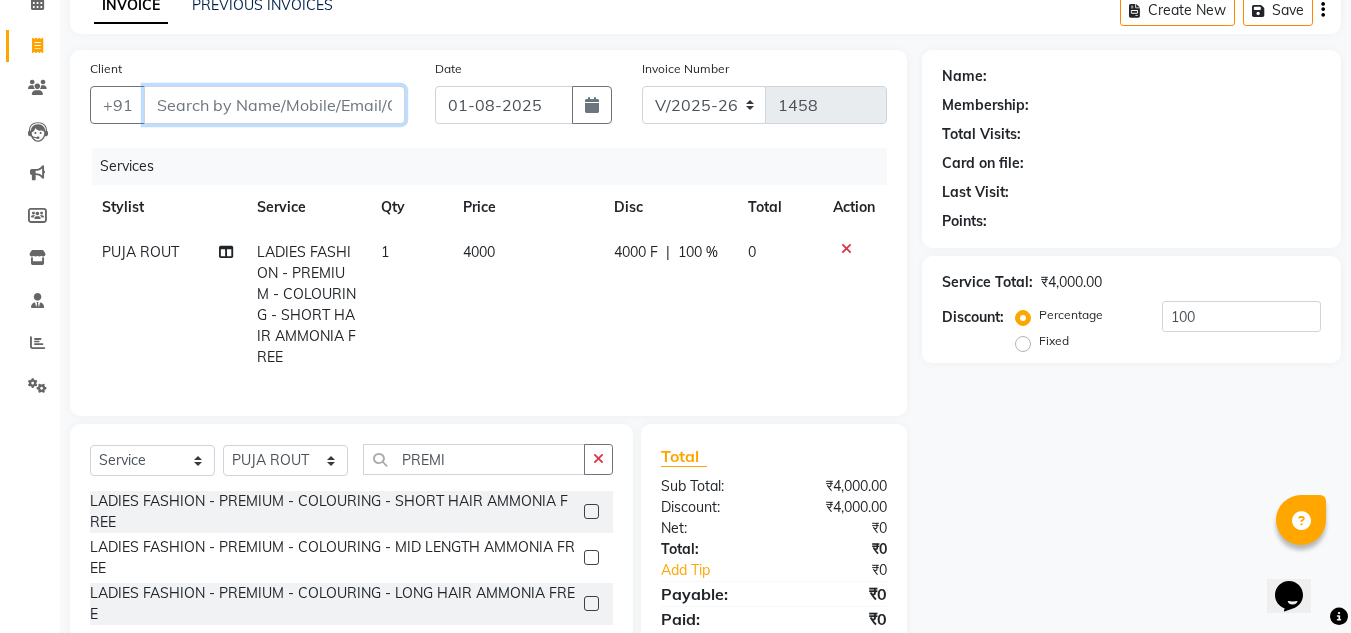click on "Client" at bounding box center (274, 105) 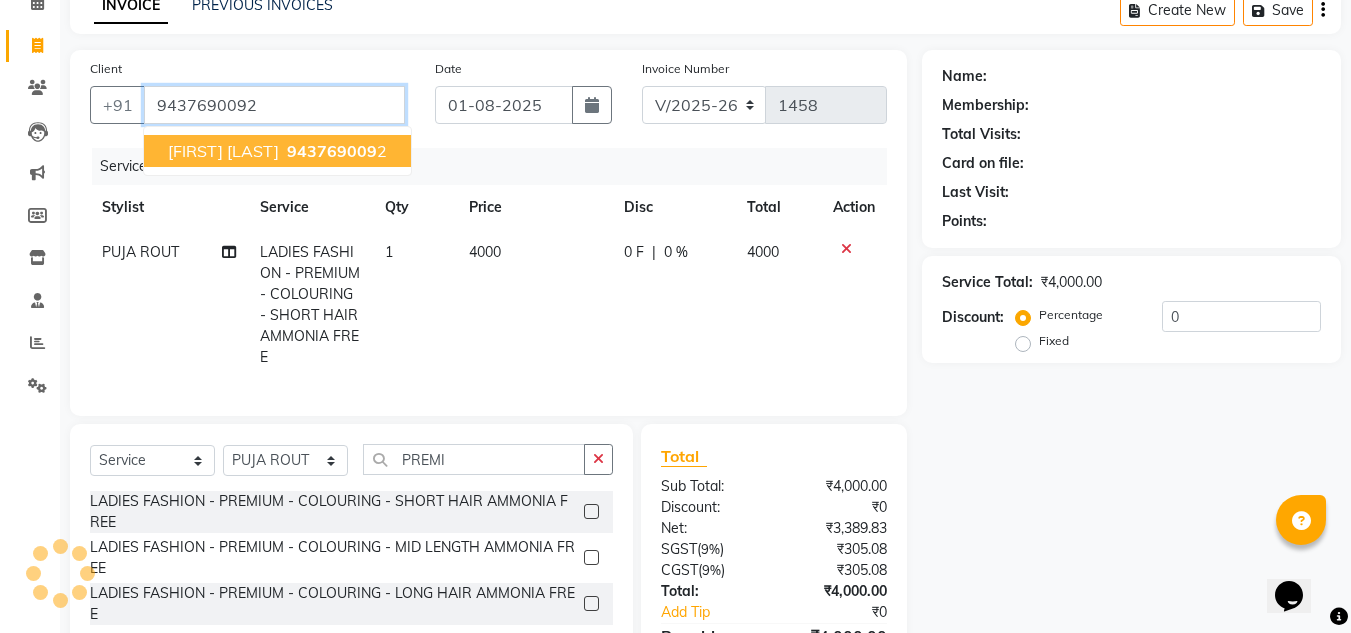type on "9437690092" 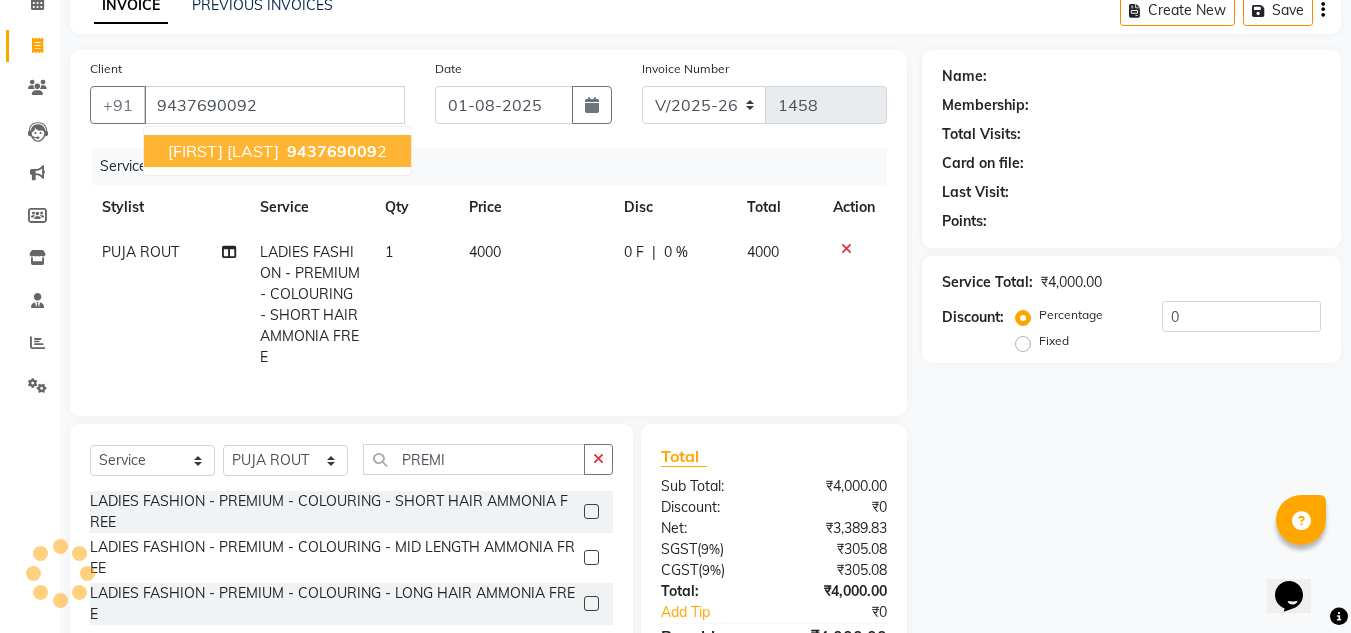 select on "1: Object" 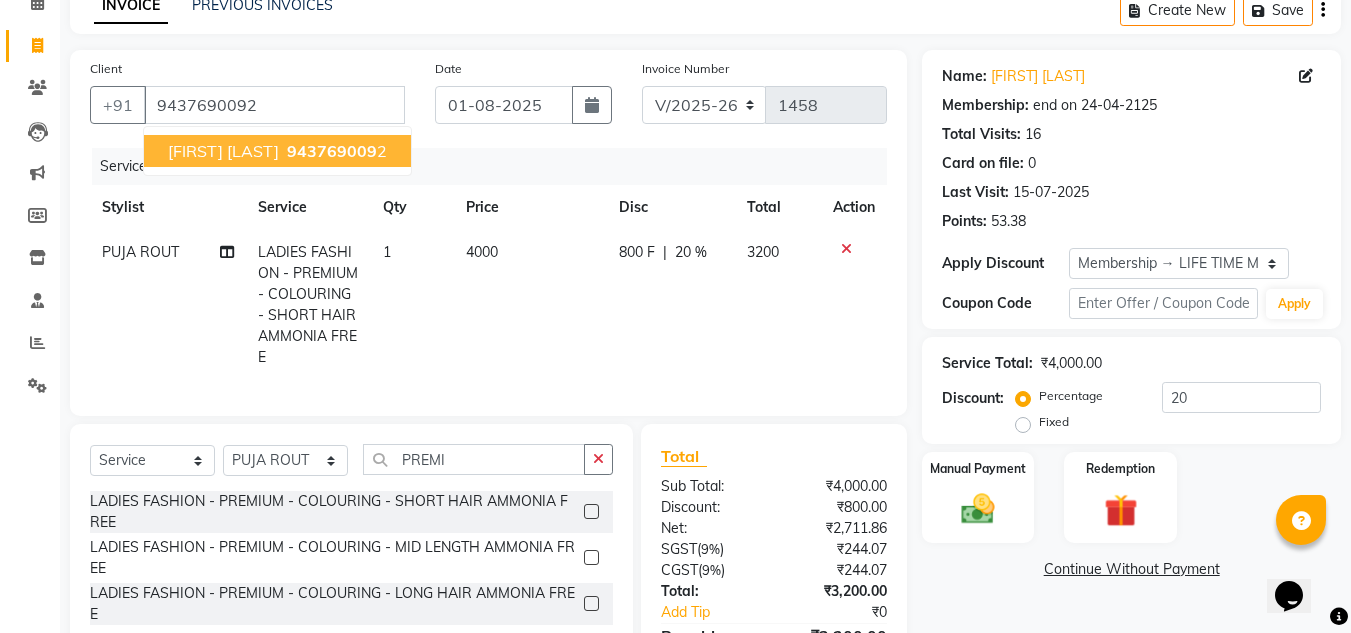 click on "[PHONE]" at bounding box center (335, 151) 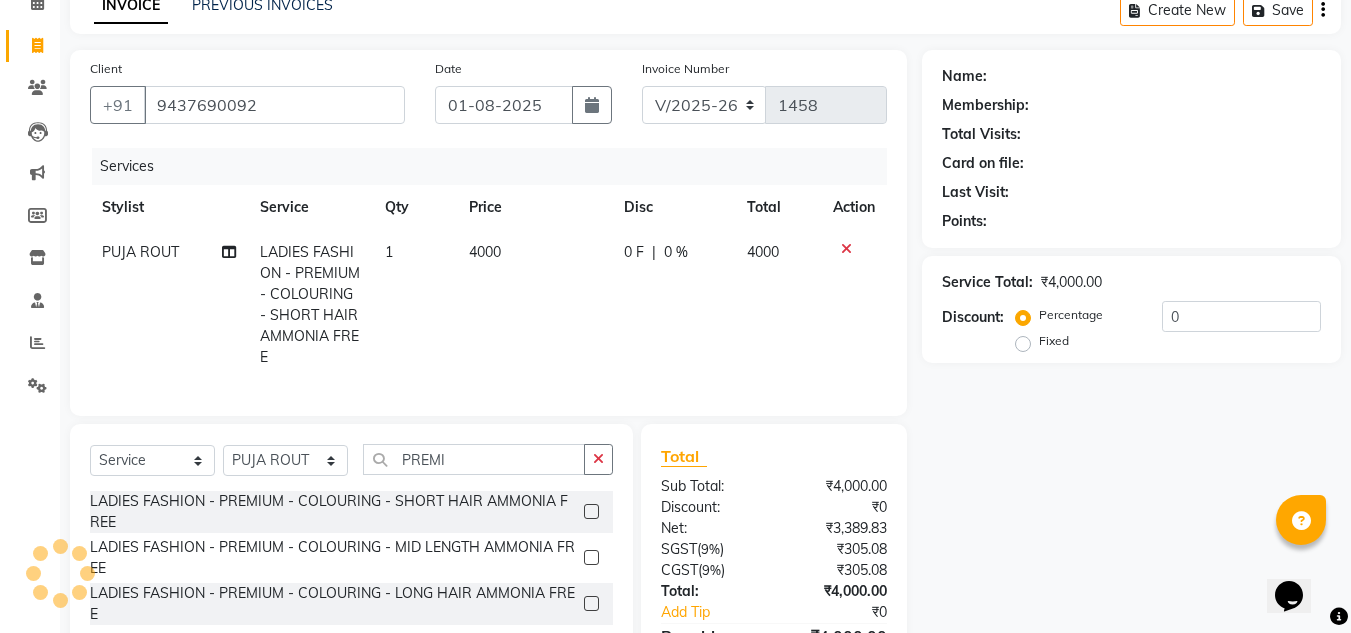select on "1: Object" 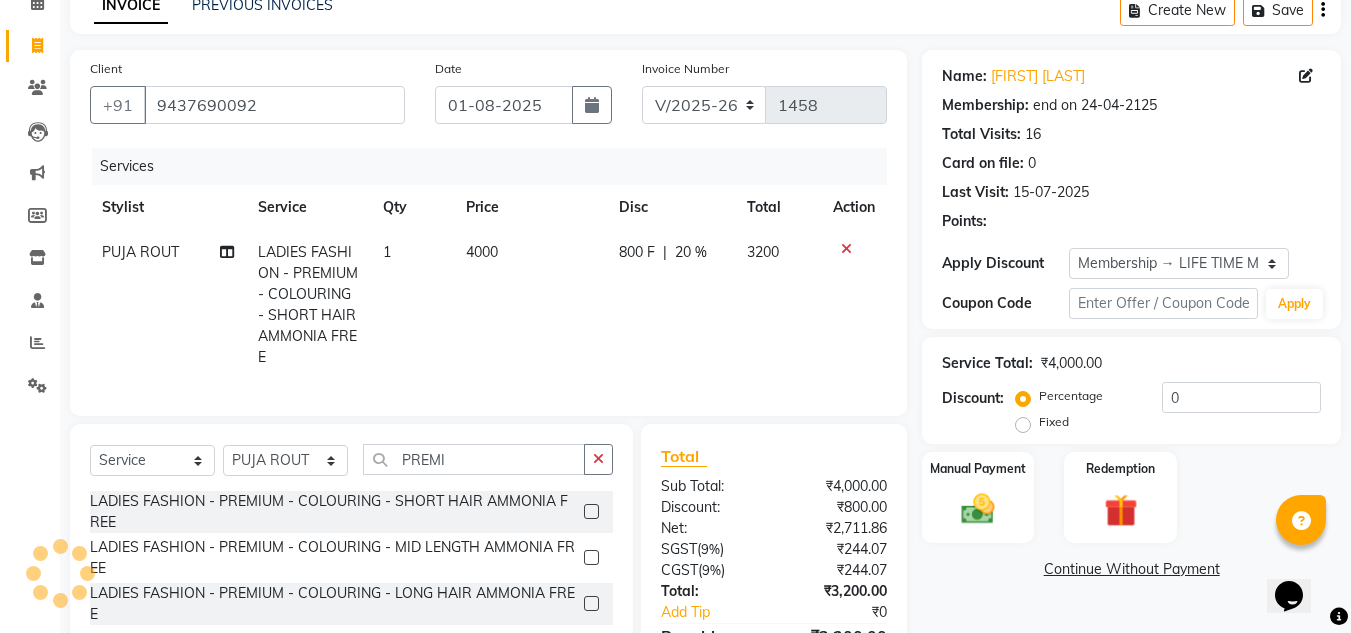 type on "20" 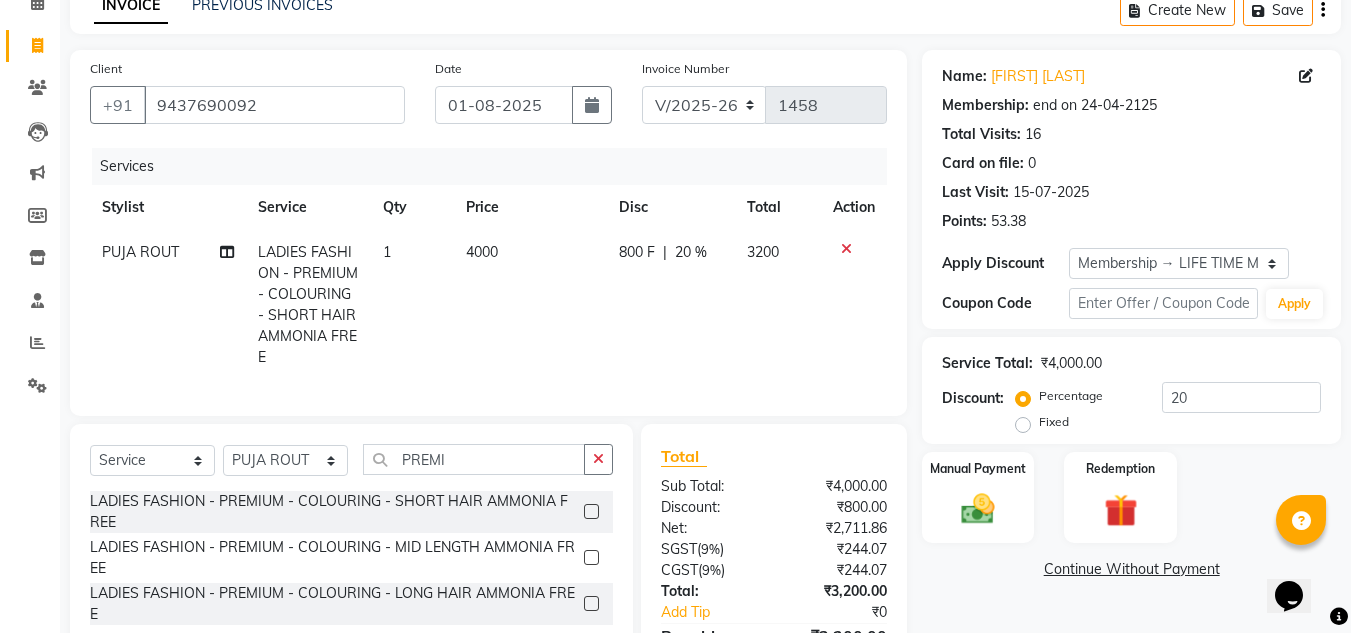 click 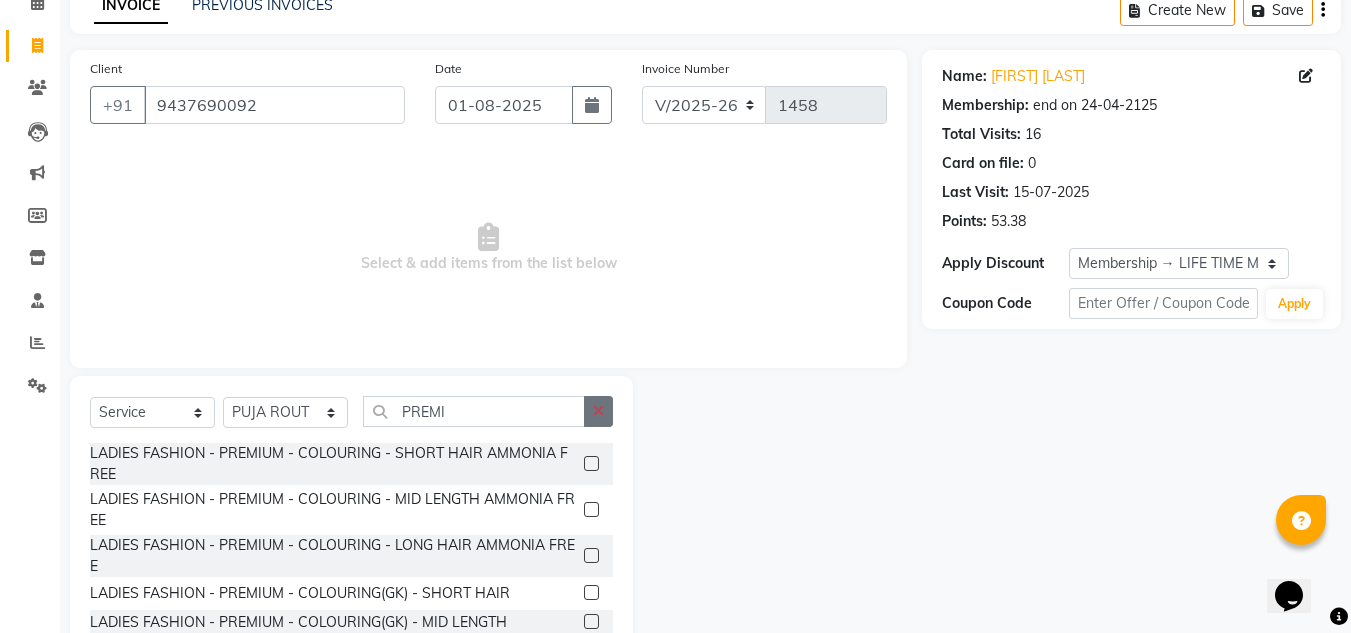 click 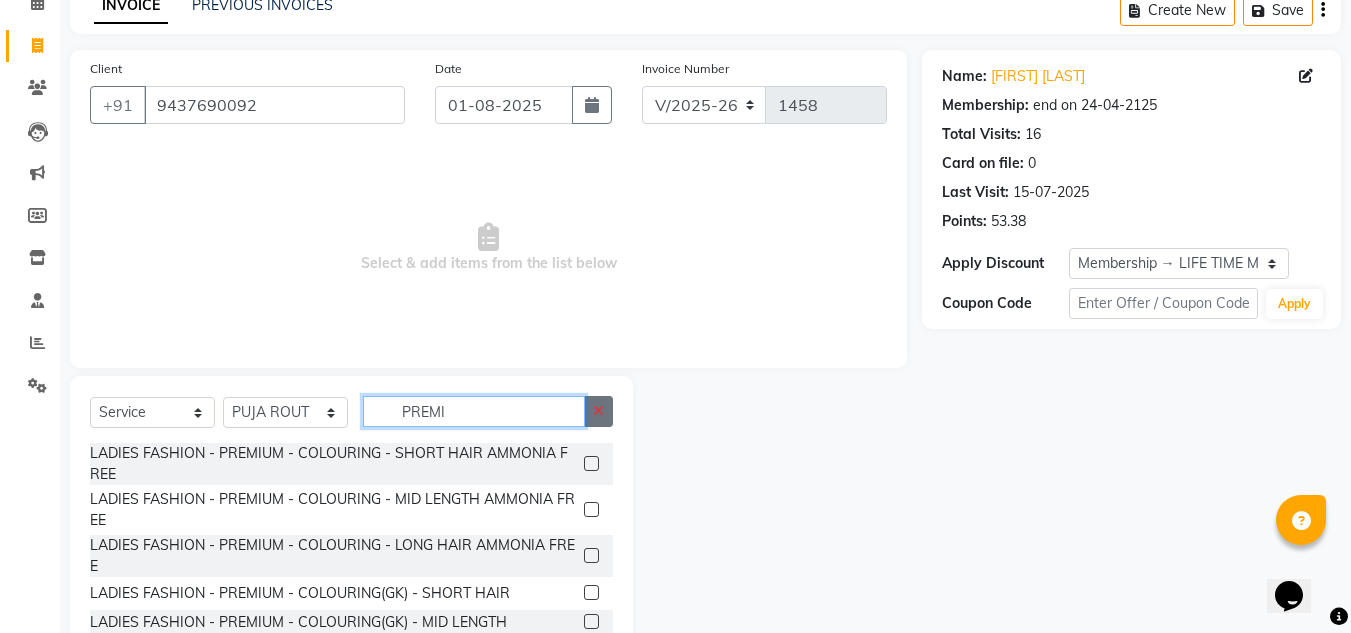 type 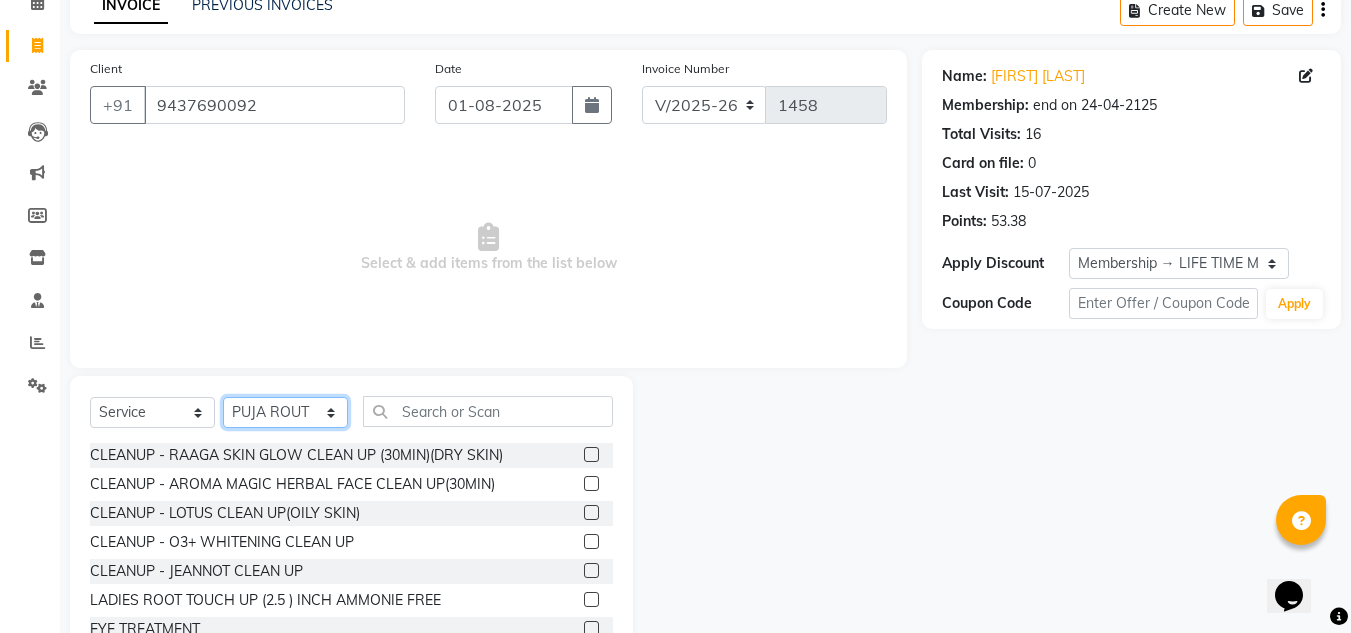 click on "Select Stylist [FIRST] [LAST] [FIRST] [LAST] [FIRST] [LAST] [FIRST] Manager [FIRST] [LAST] [FIRST] [LAST] [FIRST] [LAST] [FIRST] [LAST] [FIRST] [LAST] [FIRST] [LAST] [FIRST] [LAST] [FIRST] [LAST] [FIRST] [LAST] [FIRST] [LAST]" 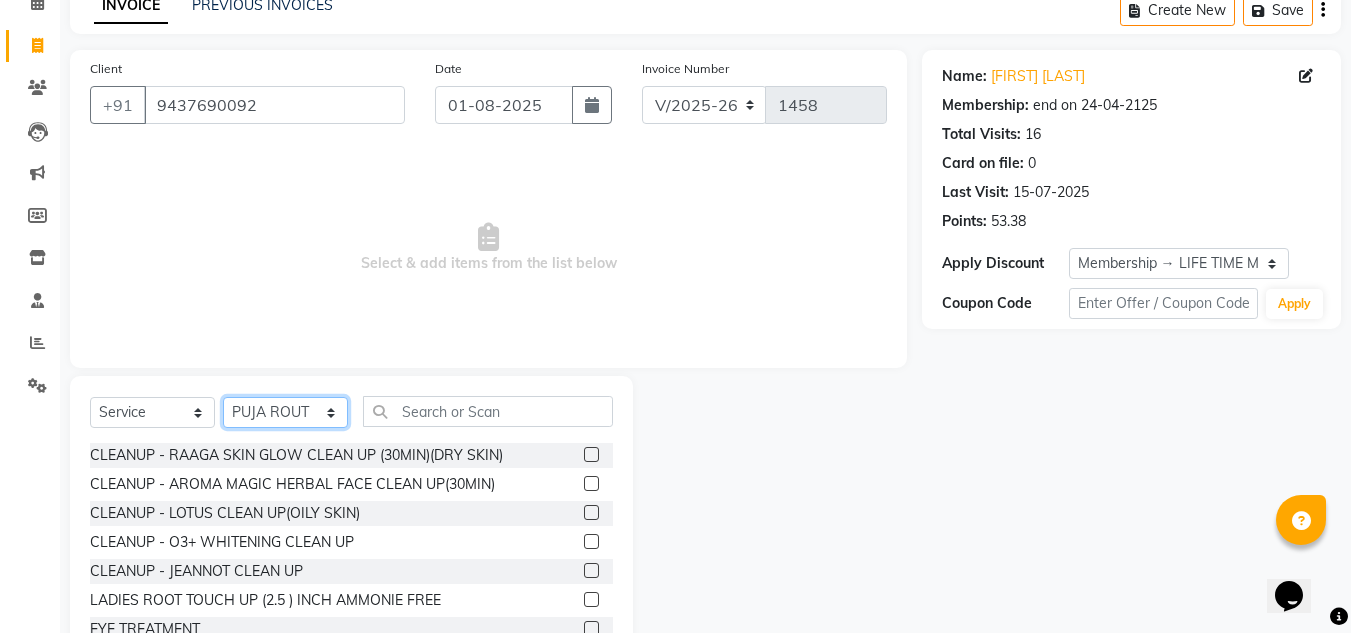 select on "69893" 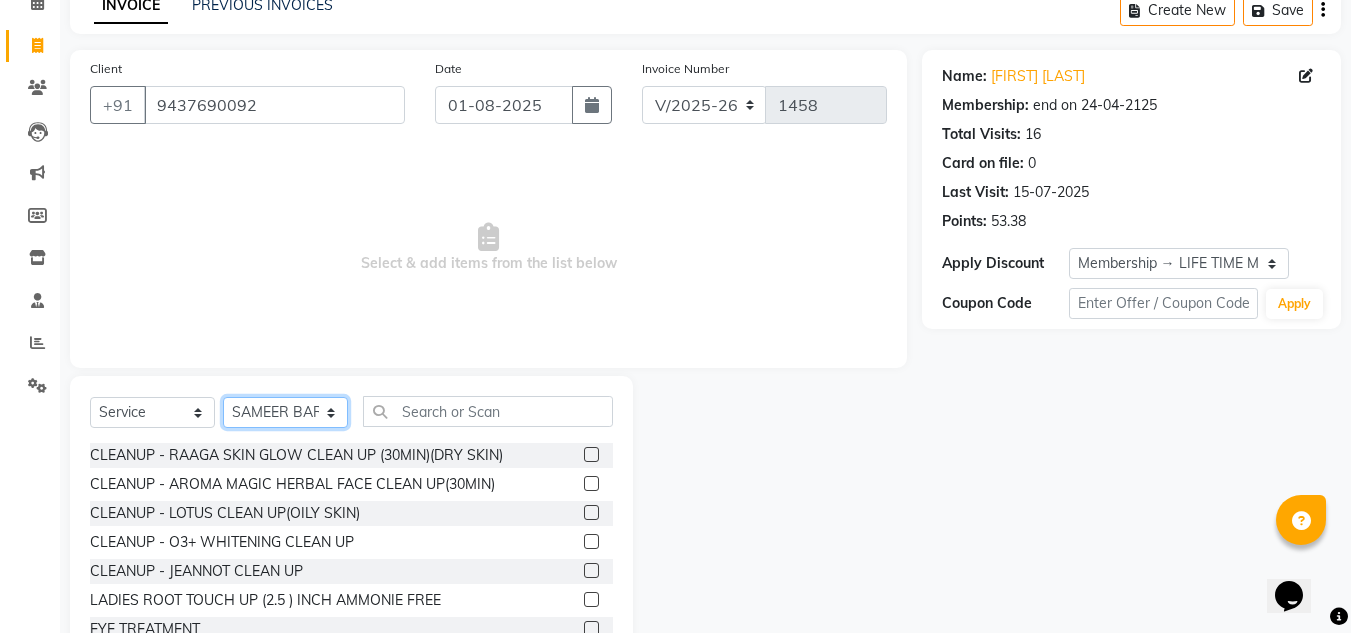 click on "Select Stylist [FIRST] [LAST] [FIRST] [LAST] [FIRST] [LAST] [FIRST] Manager [FIRST] [LAST] [FIRST] [LAST] [FIRST] [LAST] [FIRST] [LAST] [FIRST] [LAST] [FIRST] [LAST] [FIRST] [LAST] [FIRST] [LAST] [FIRST] [LAST] [FIRST] [LAST]" 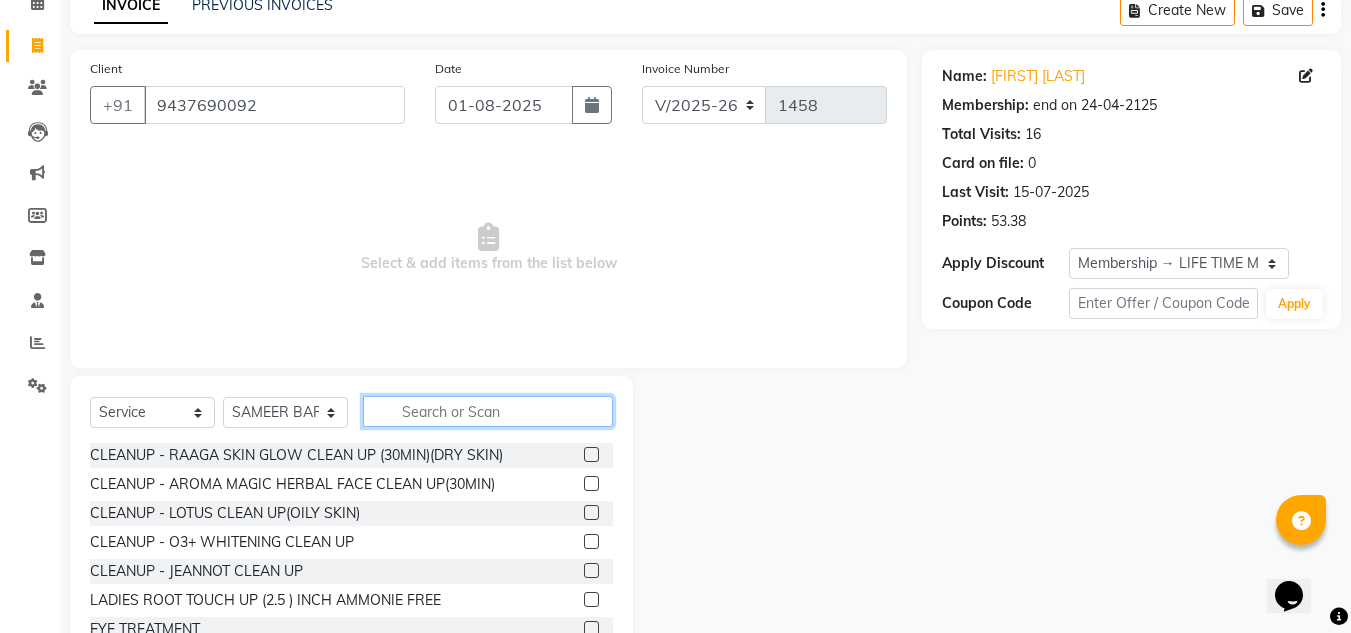 click 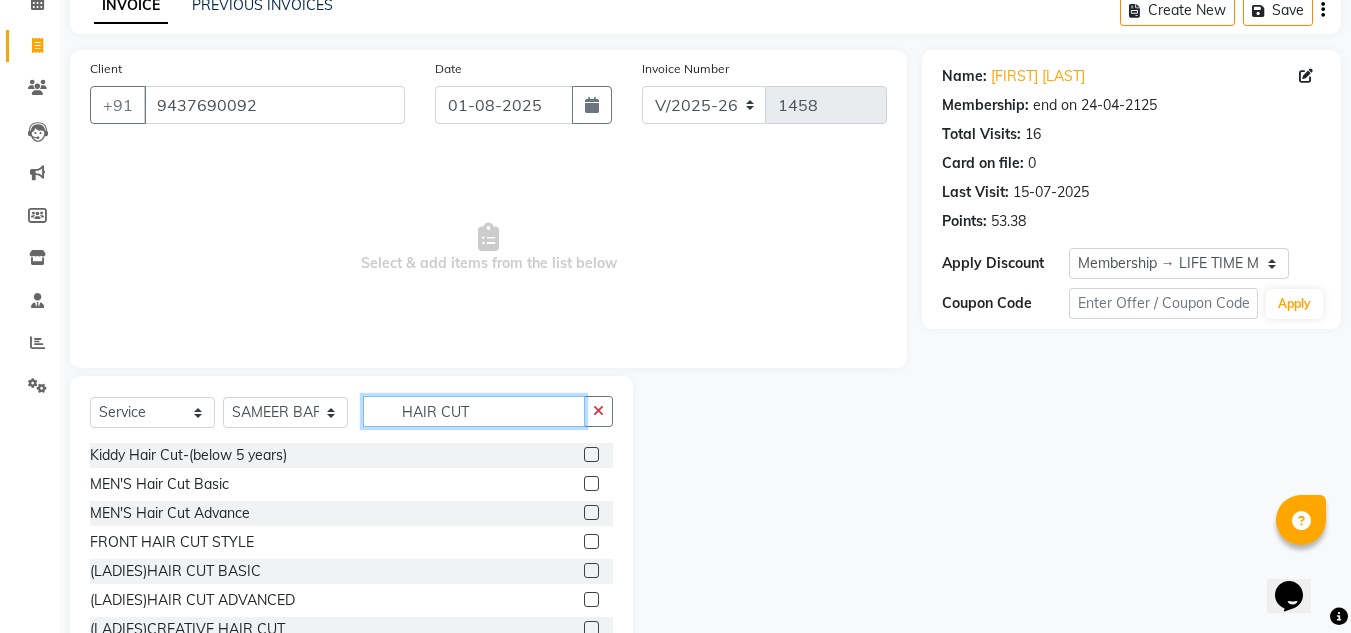 type on "HAIR CUT" 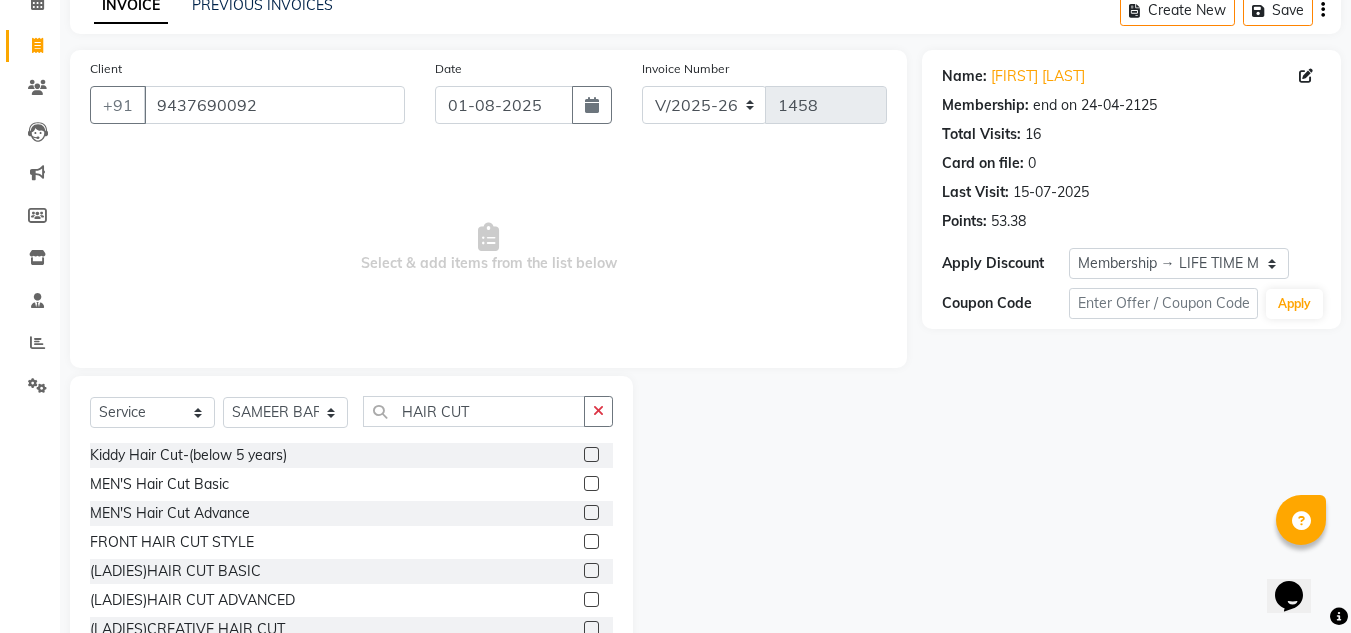 click 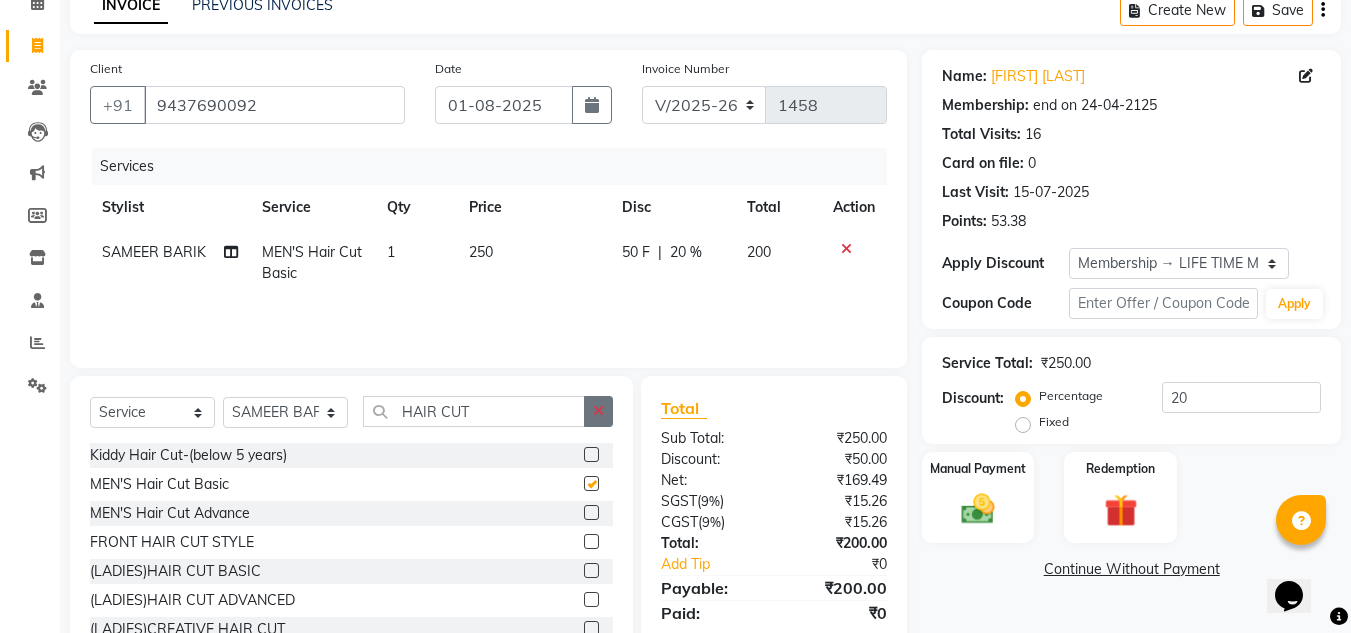 checkbox on "false" 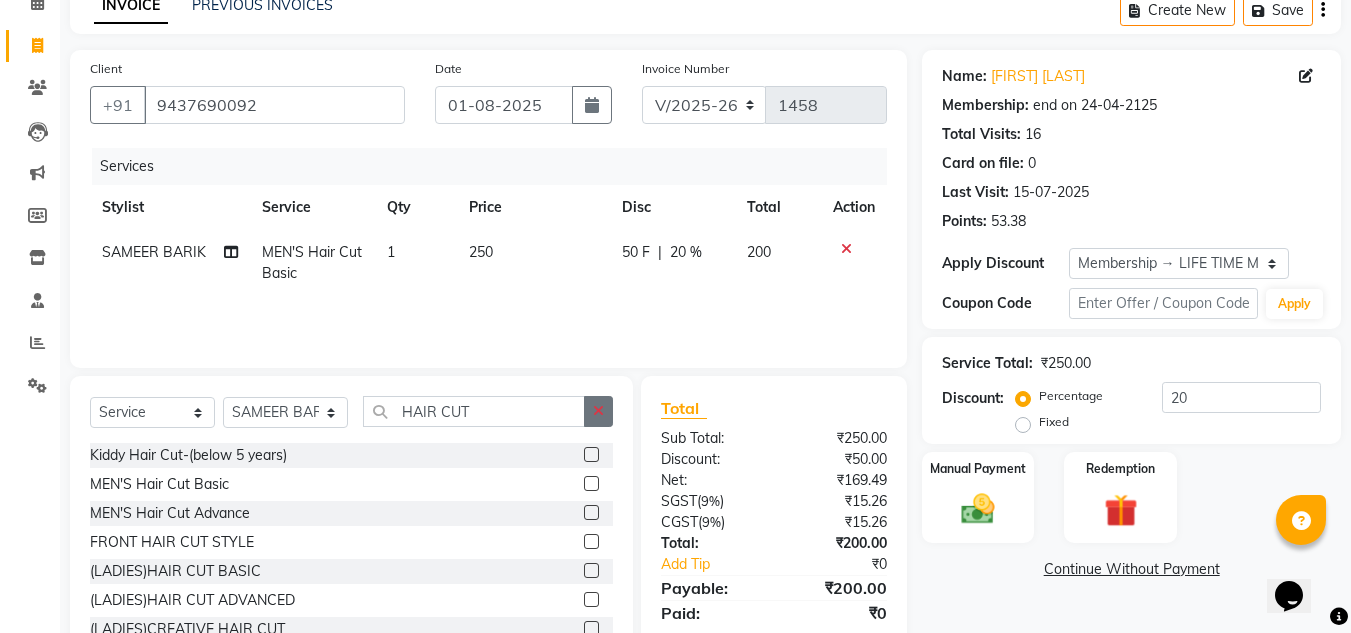 click 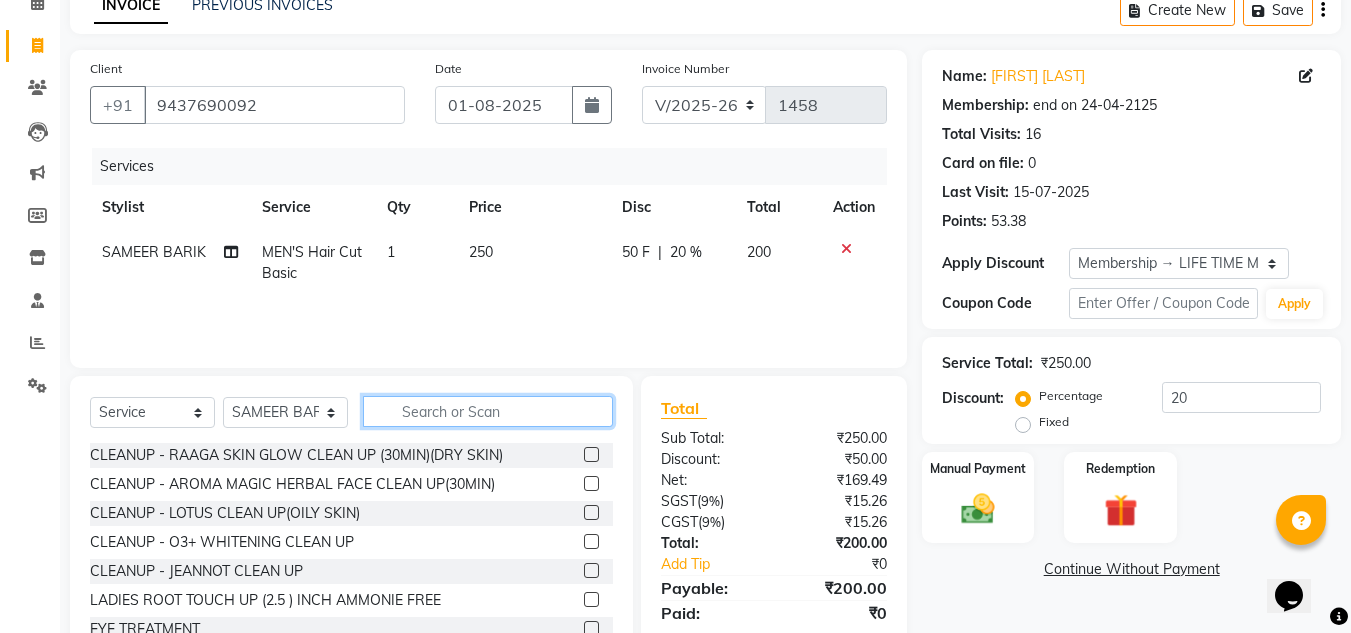 click 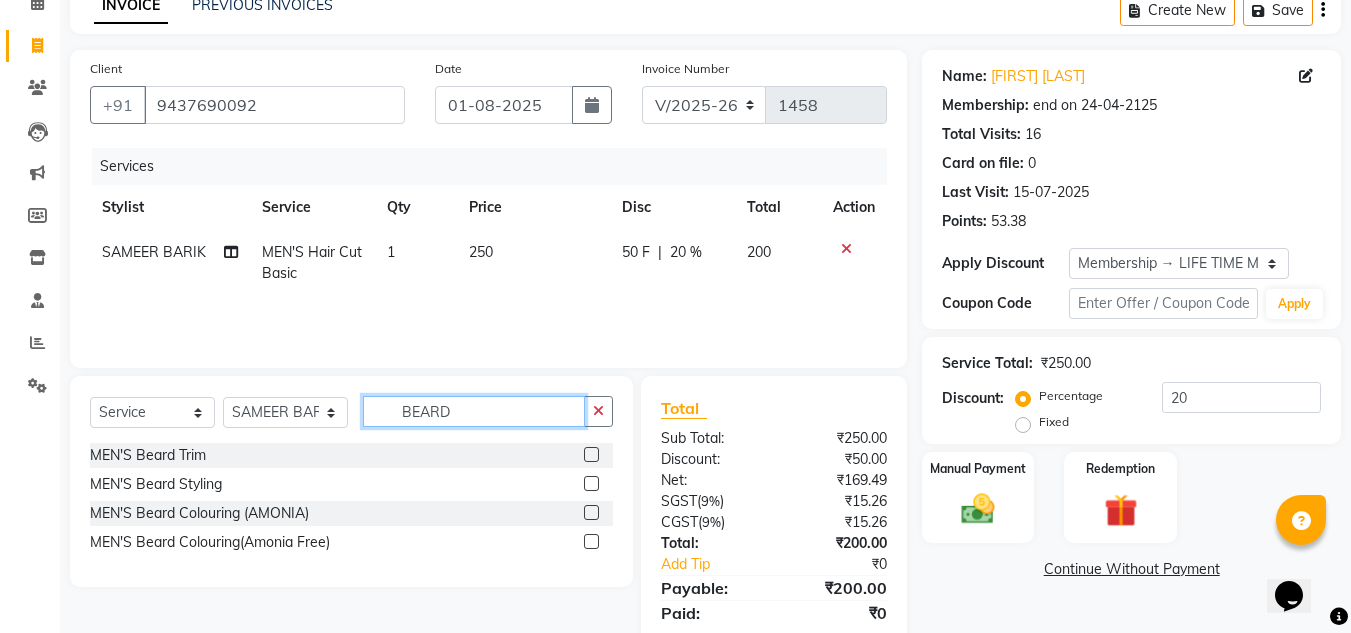 type on "BEARD" 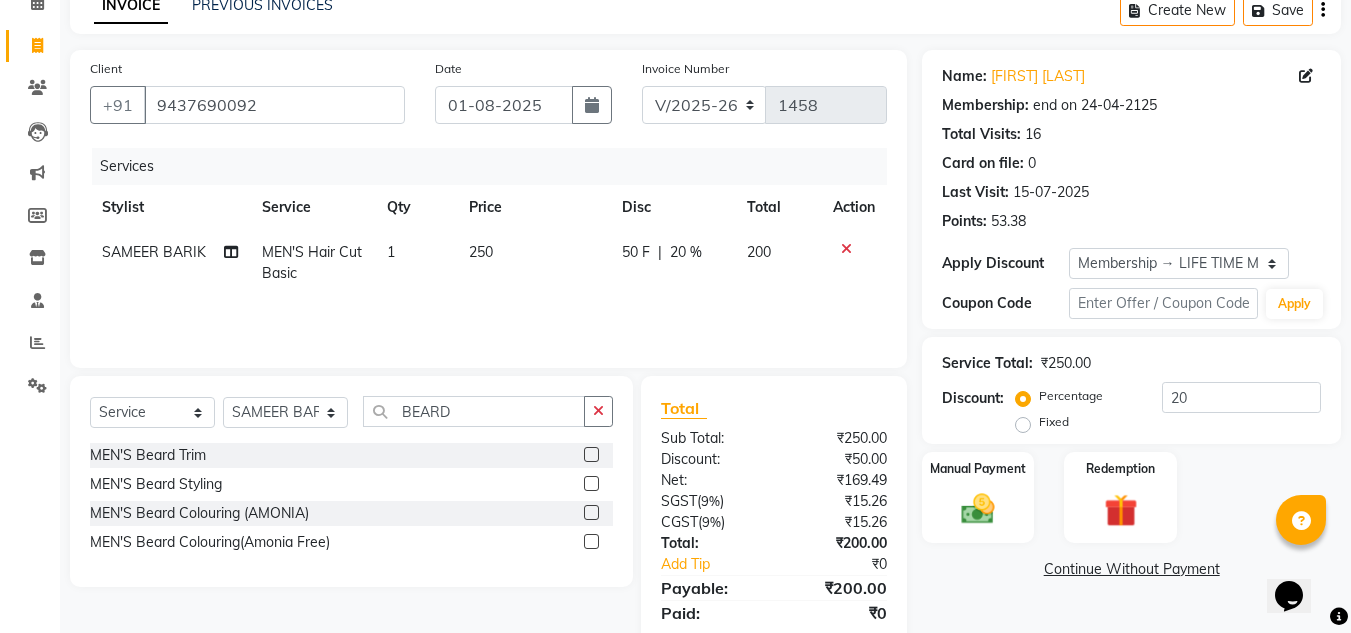 click 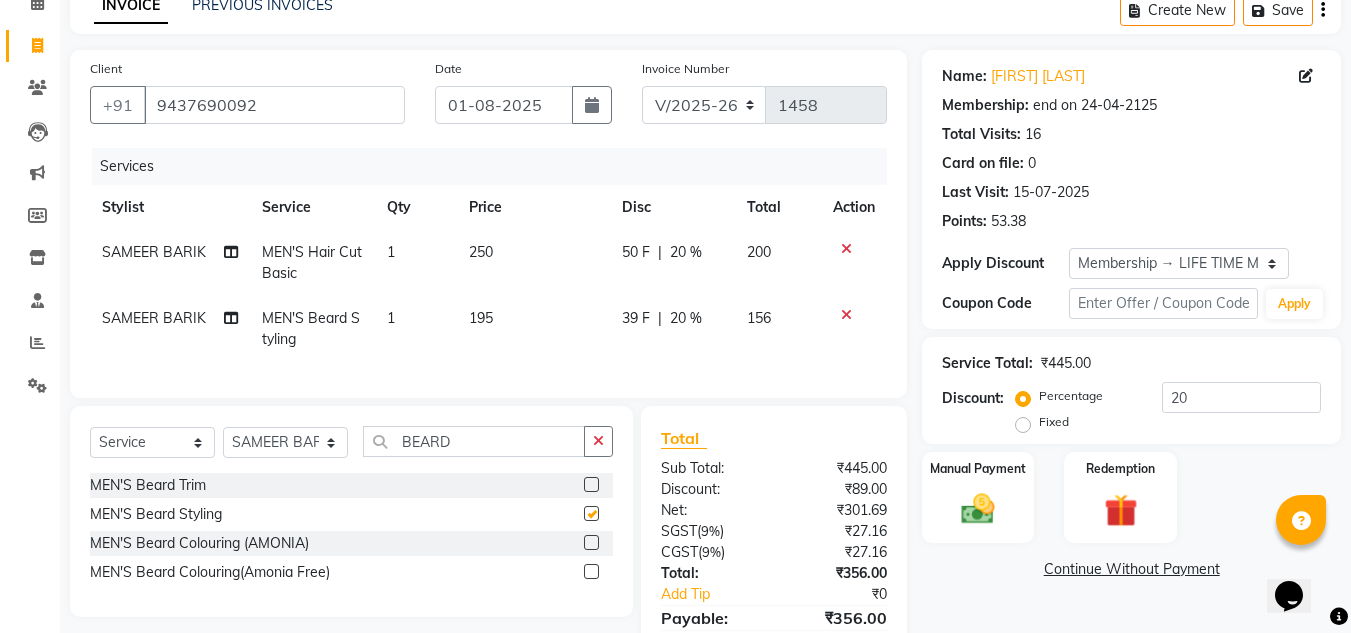 checkbox on "false" 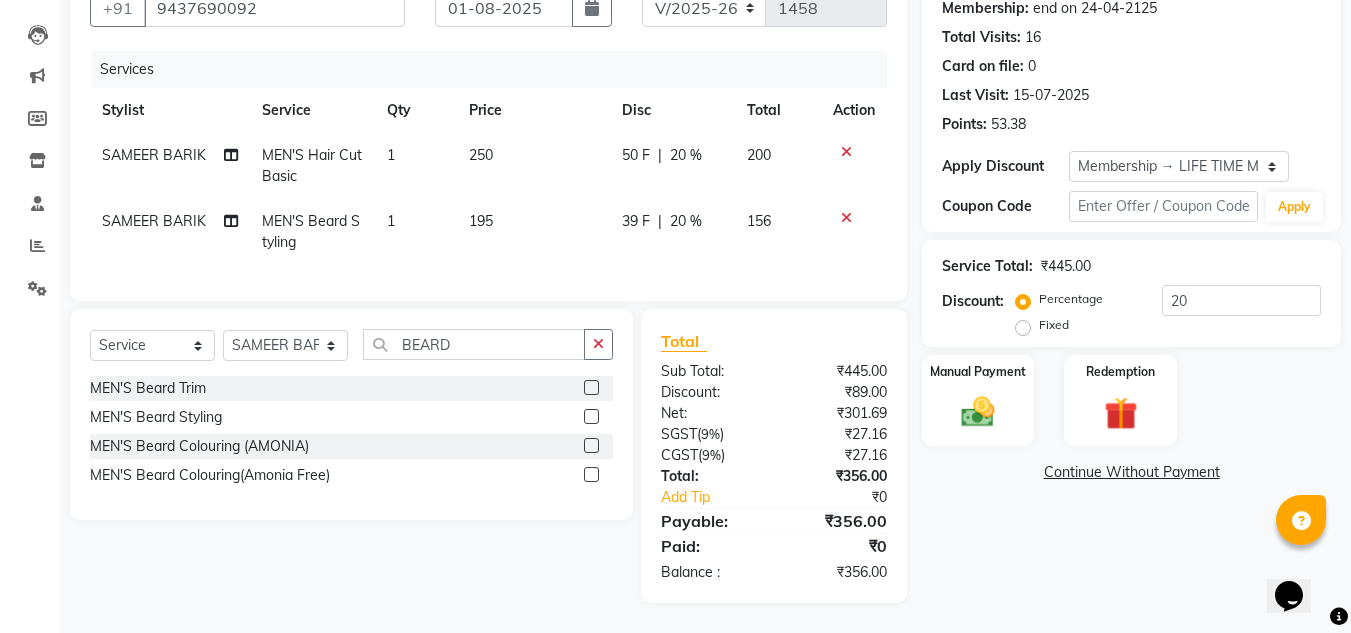 scroll, scrollTop: 212, scrollLeft: 0, axis: vertical 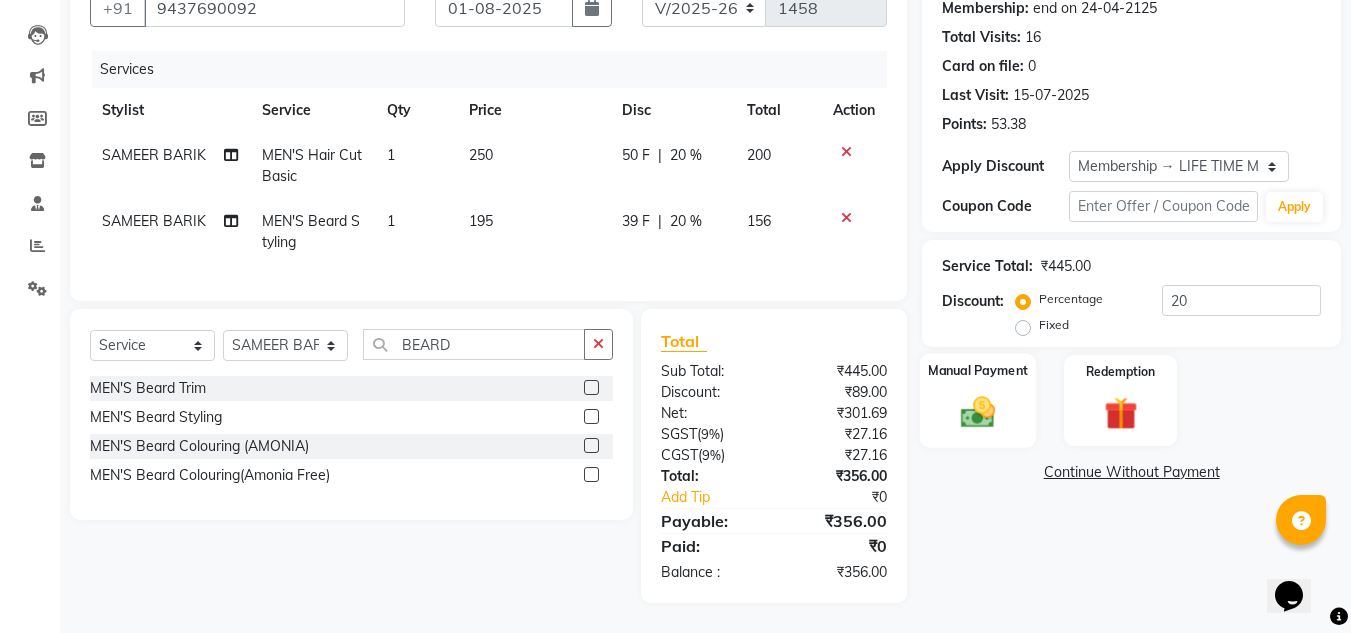 click 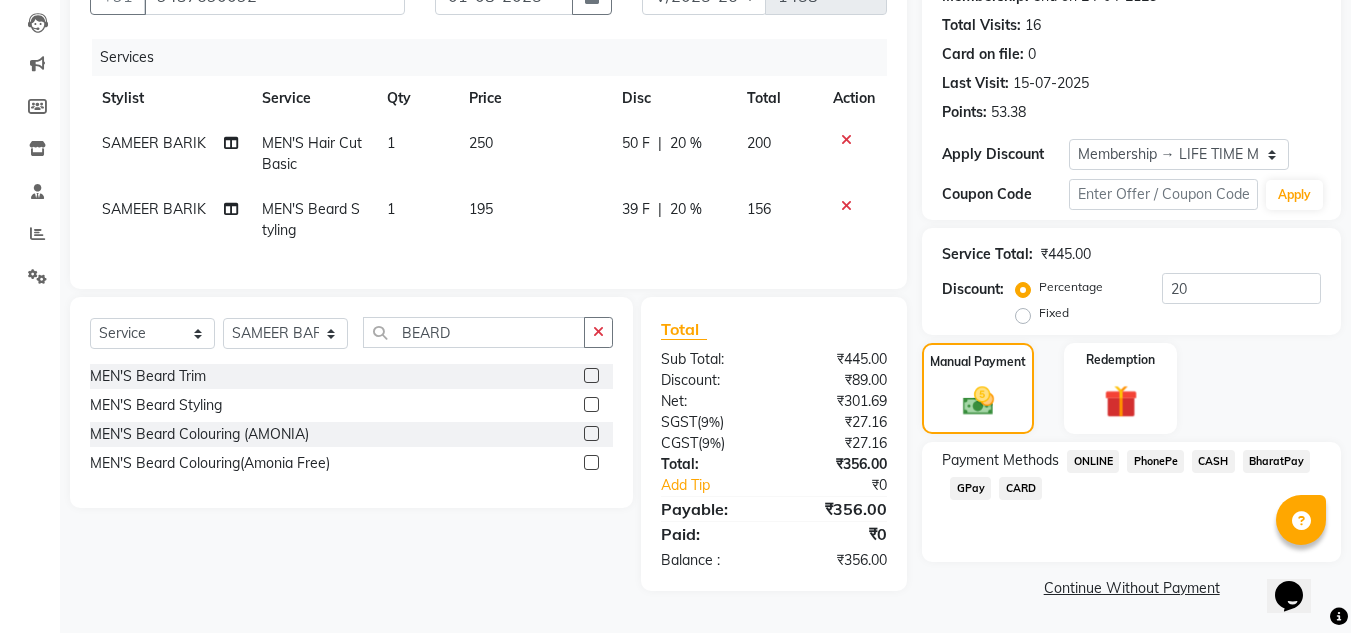 click on "PhonePe" 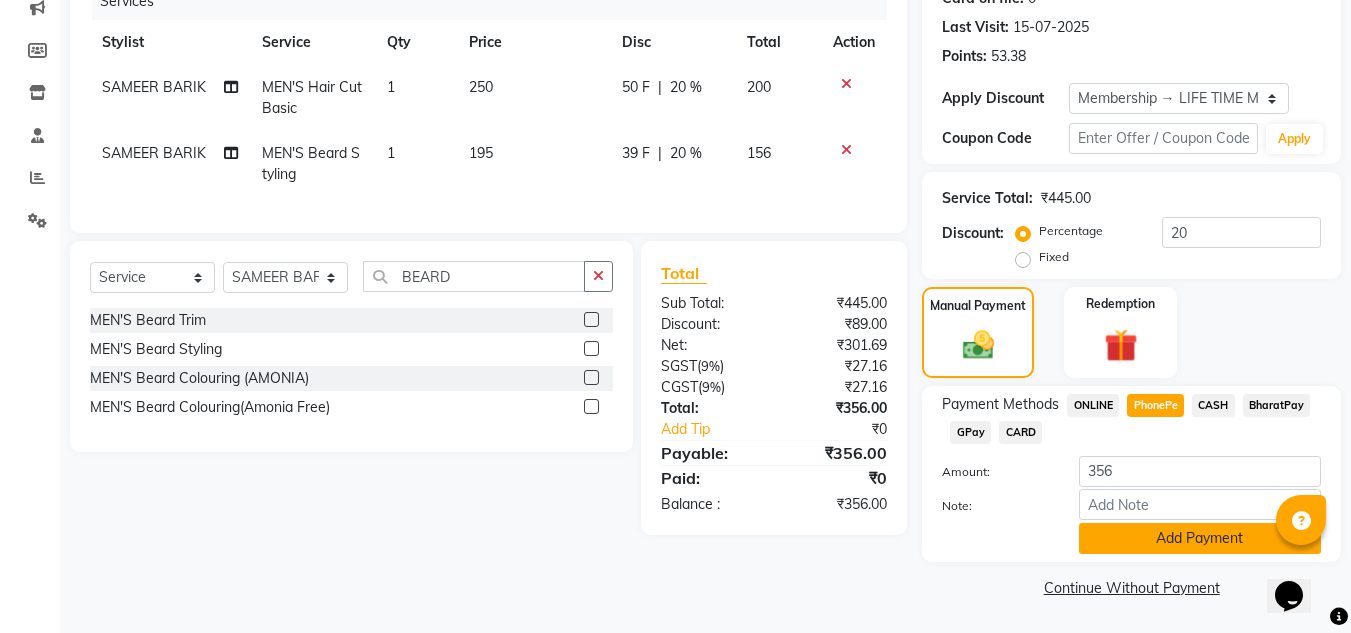 click on "Add Payment" 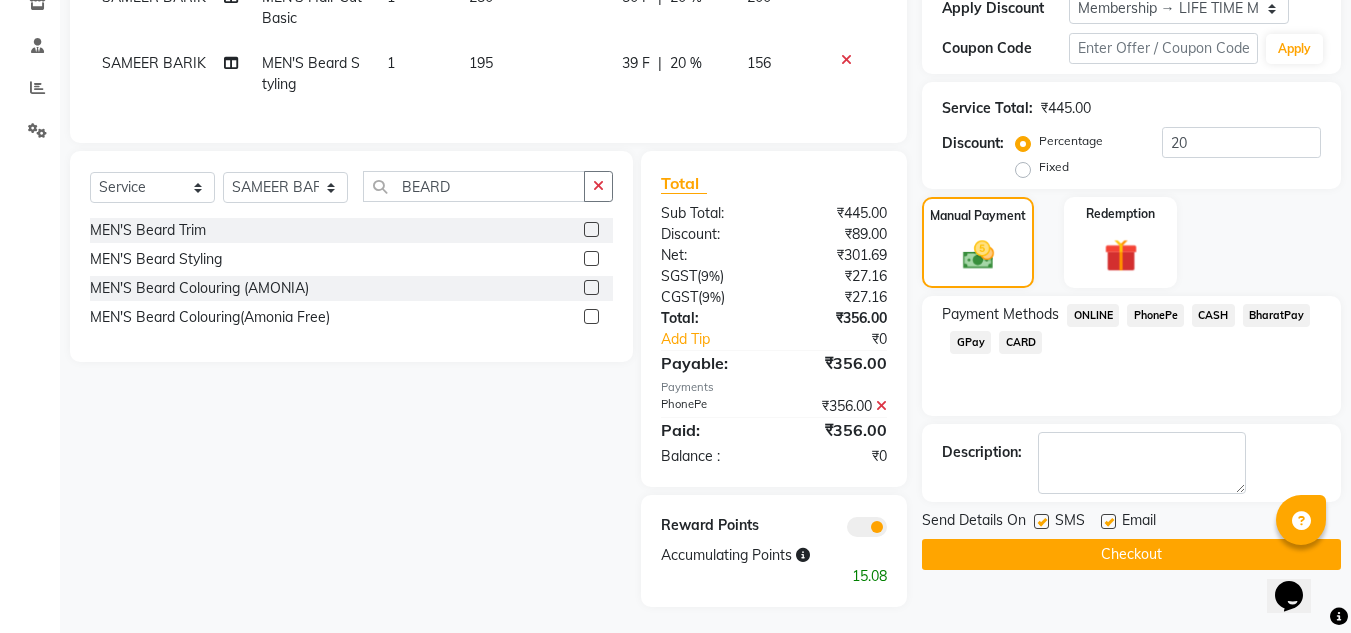scroll, scrollTop: 374, scrollLeft: 0, axis: vertical 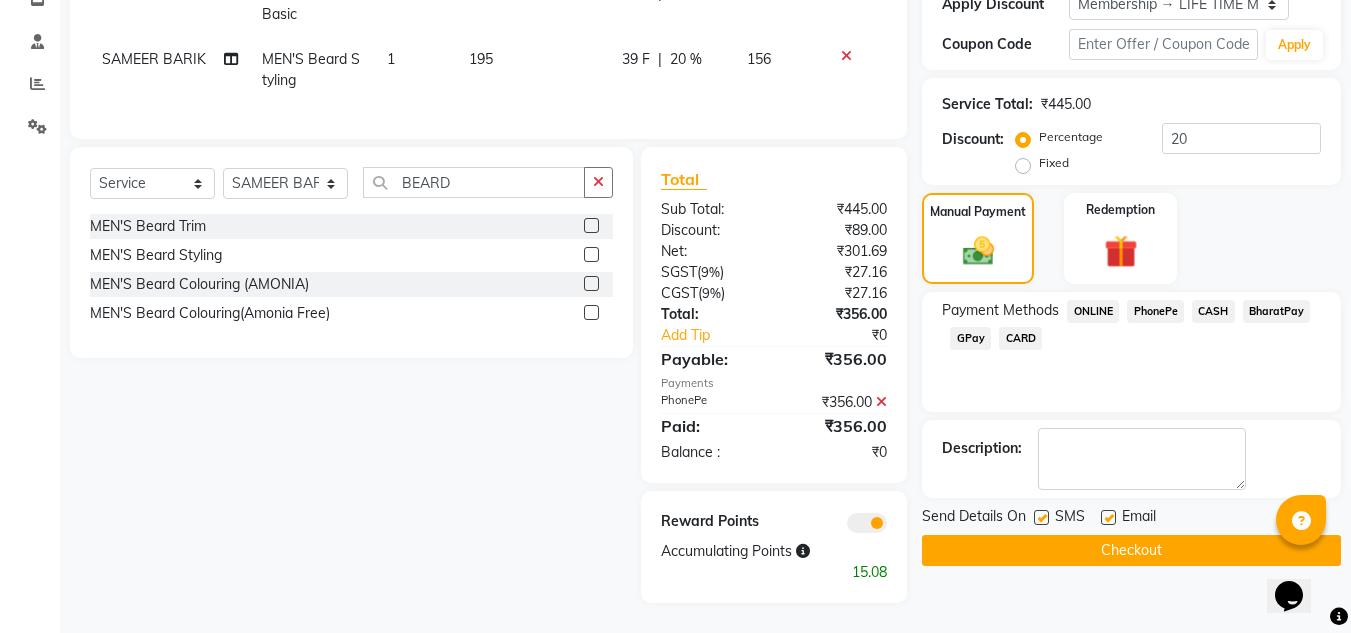 click on "Checkout" 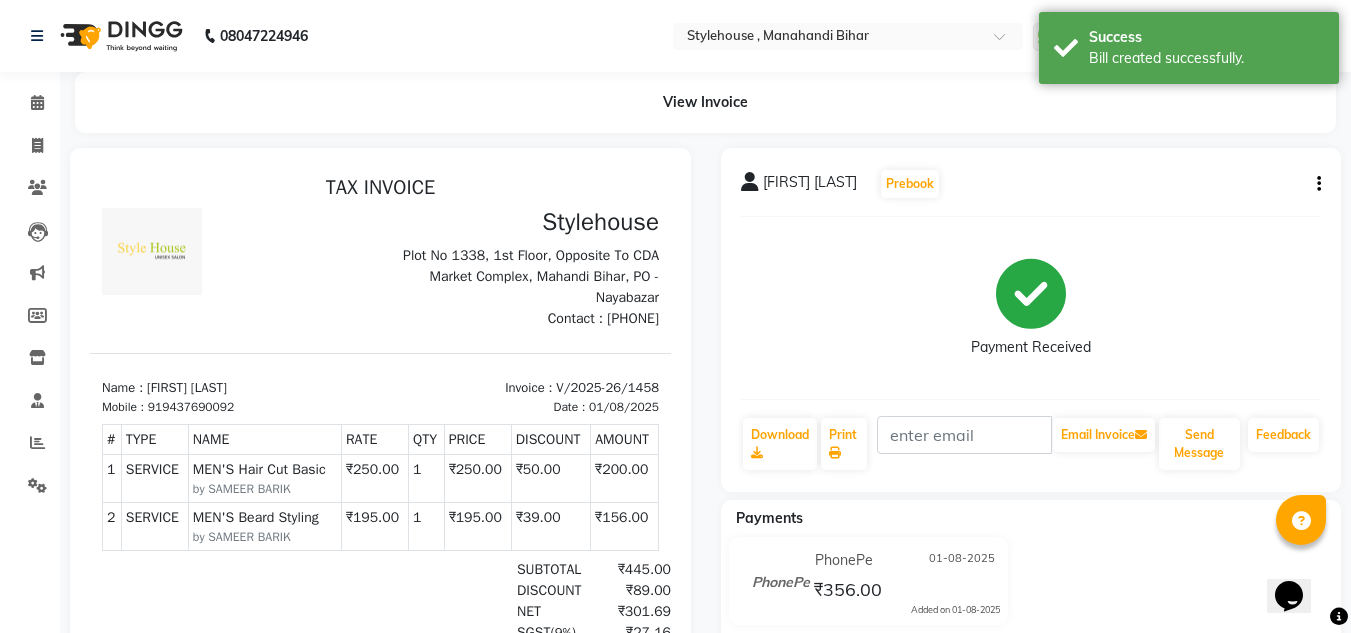 scroll, scrollTop: 0, scrollLeft: 0, axis: both 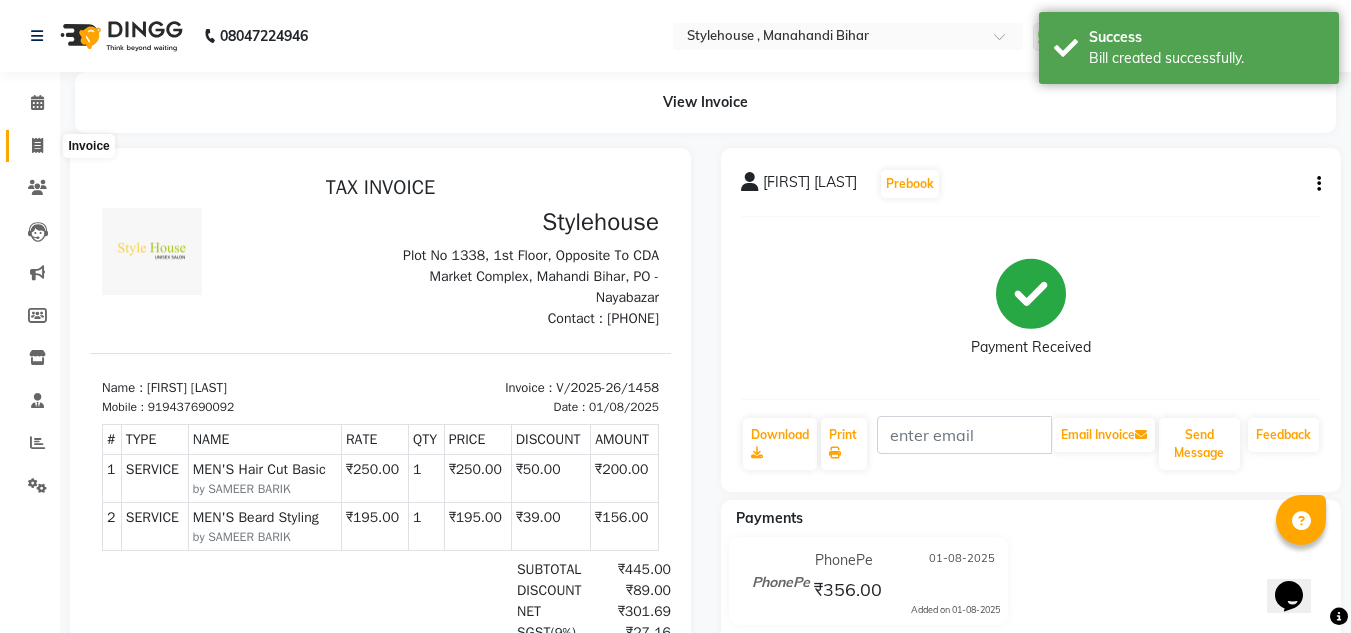 click 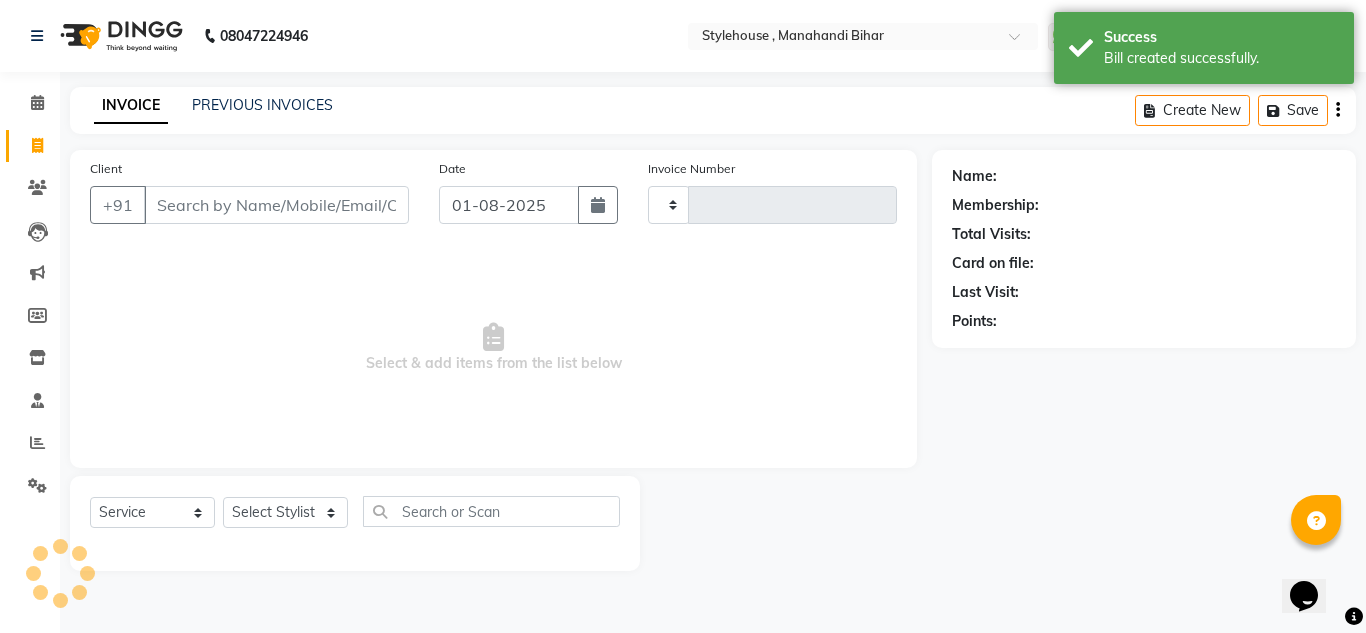 type on "1459" 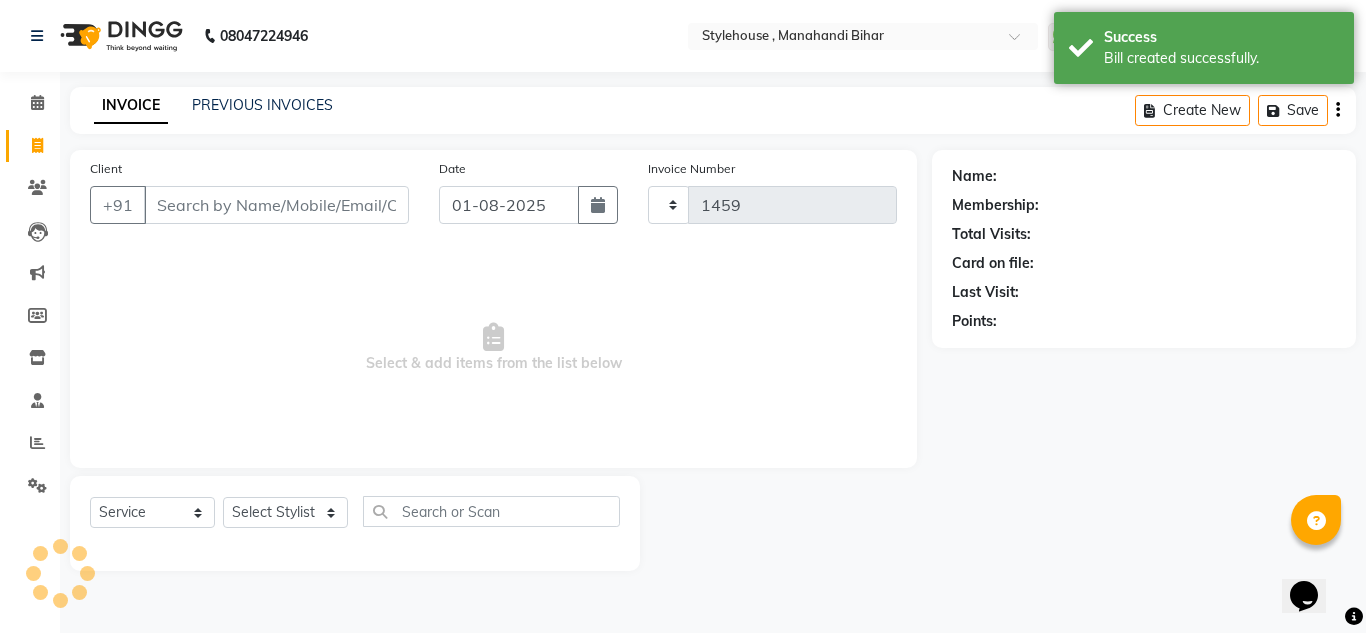 select on "7793" 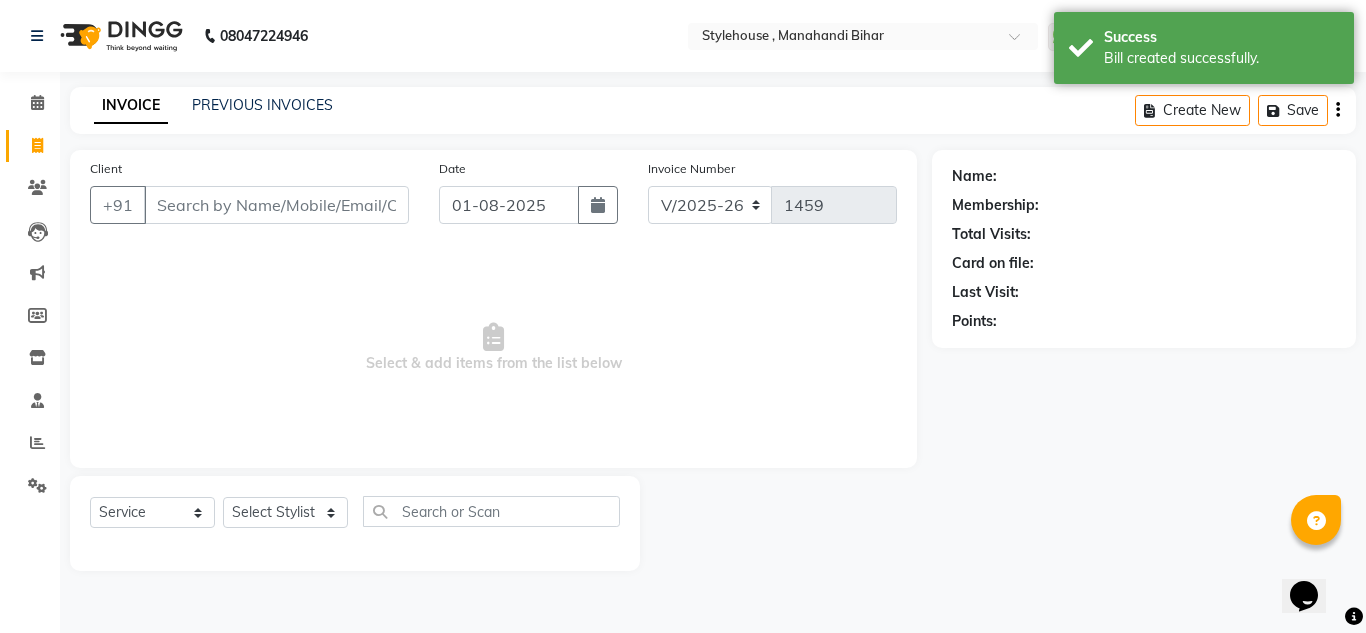 click on "Client" at bounding box center (276, 205) 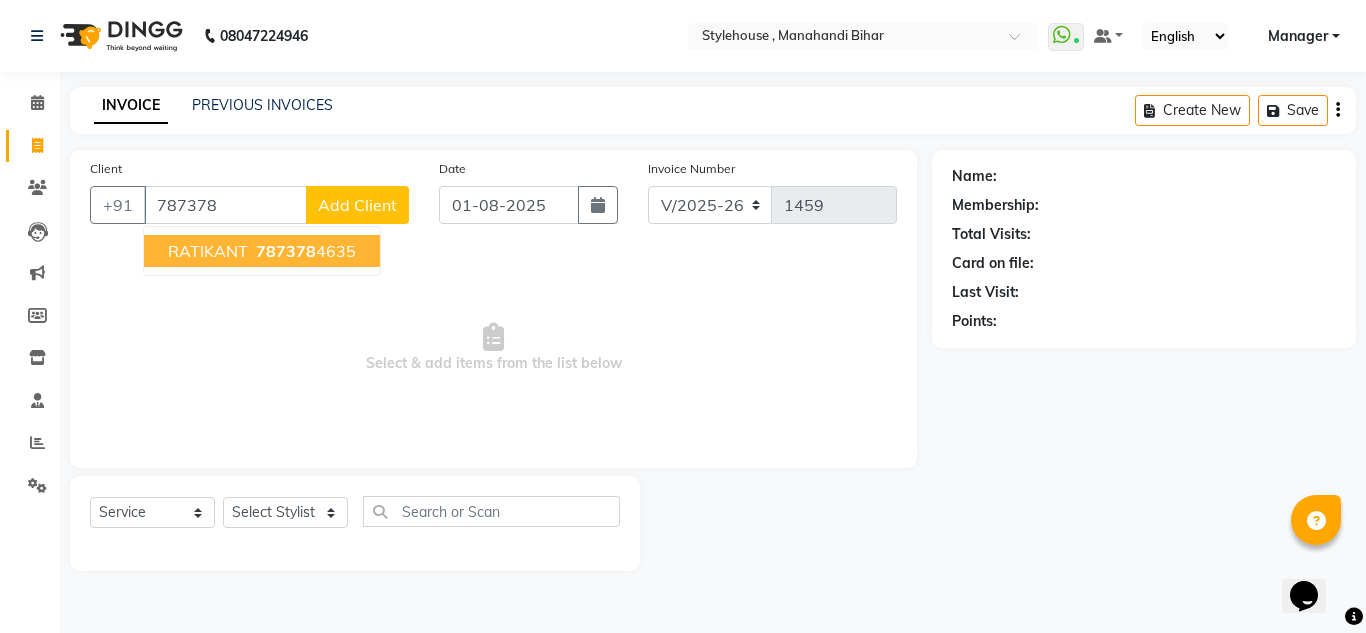 click on "787378" at bounding box center [286, 251] 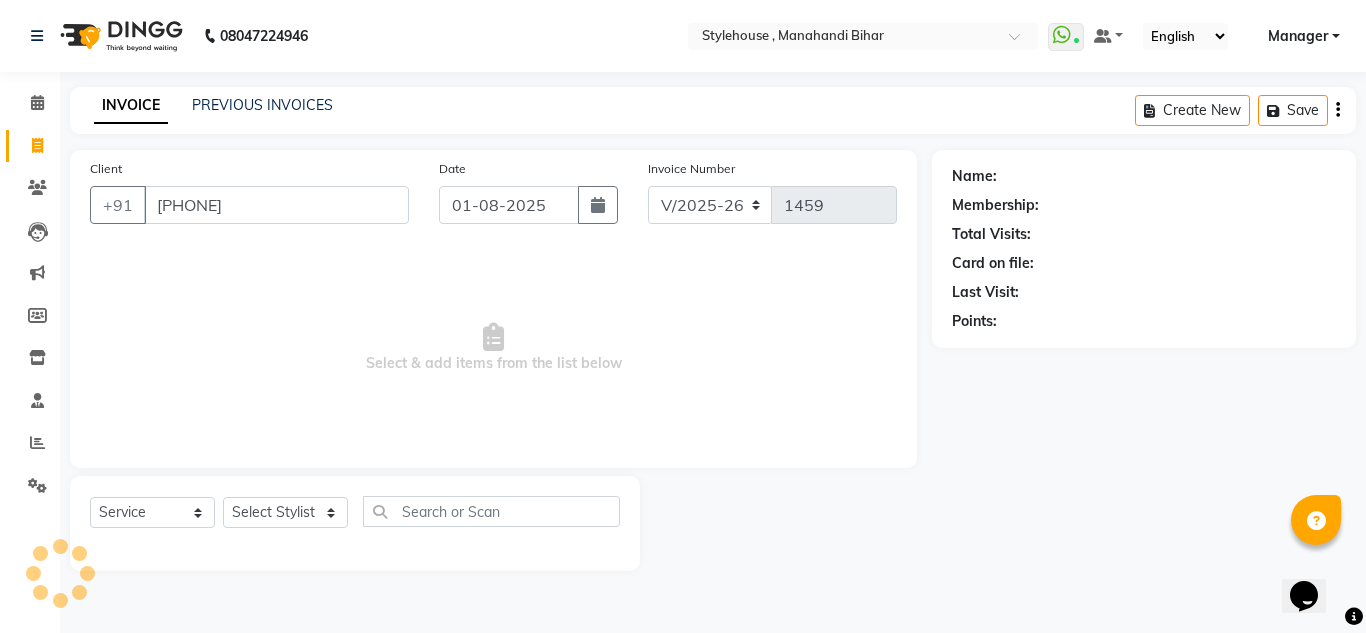 type on "[PHONE]" 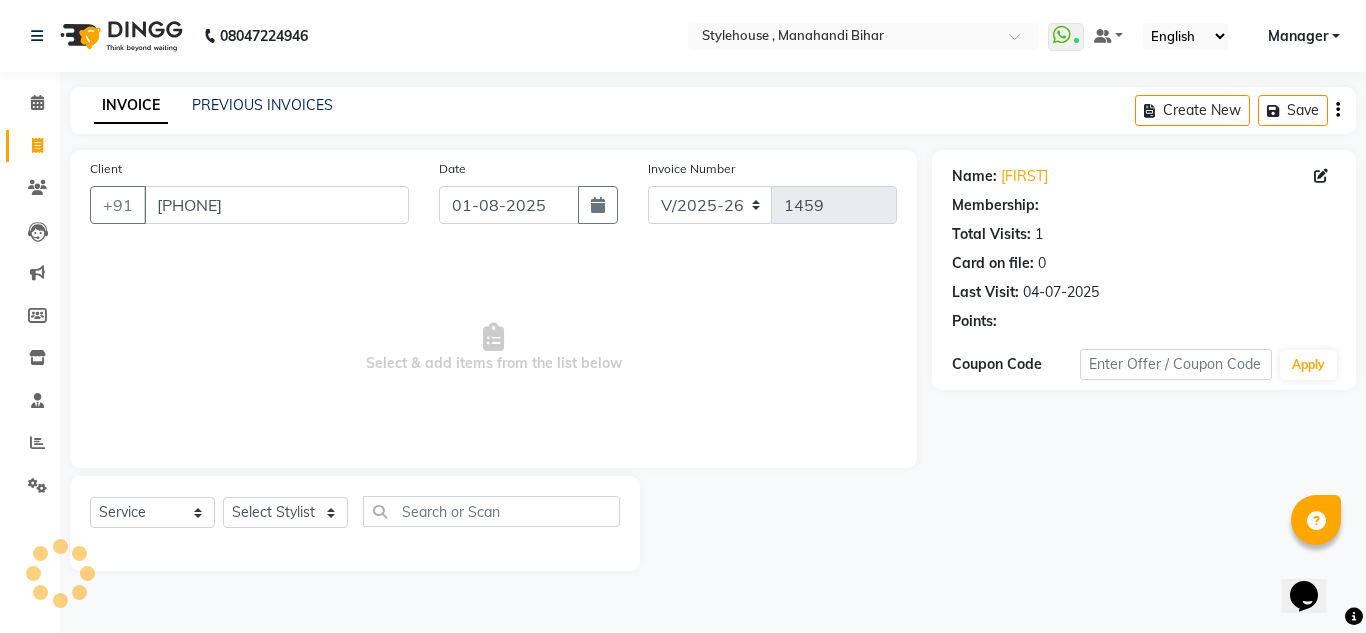 select on "1: Object" 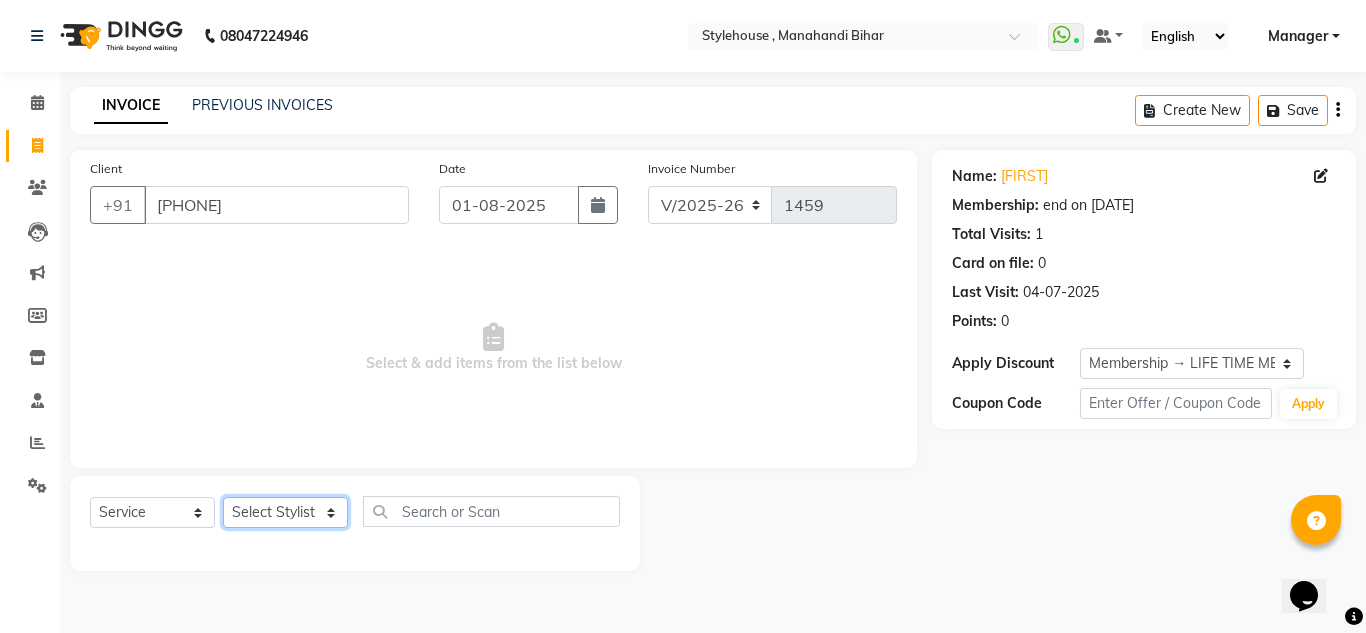 click on "Select Stylist [FIRST] [LAST] [FIRST] [LAST] [FIRST] [LAST] [FIRST] Manager [FIRST] [LAST] [FIRST] [LAST] [FIRST] [LAST] [FIRST] [LAST] [FIRST] [LAST] [FIRST] [LAST] [FIRST] [LAST] [FIRST] [LAST] [FIRST] [LAST] [FIRST] [LAST]" 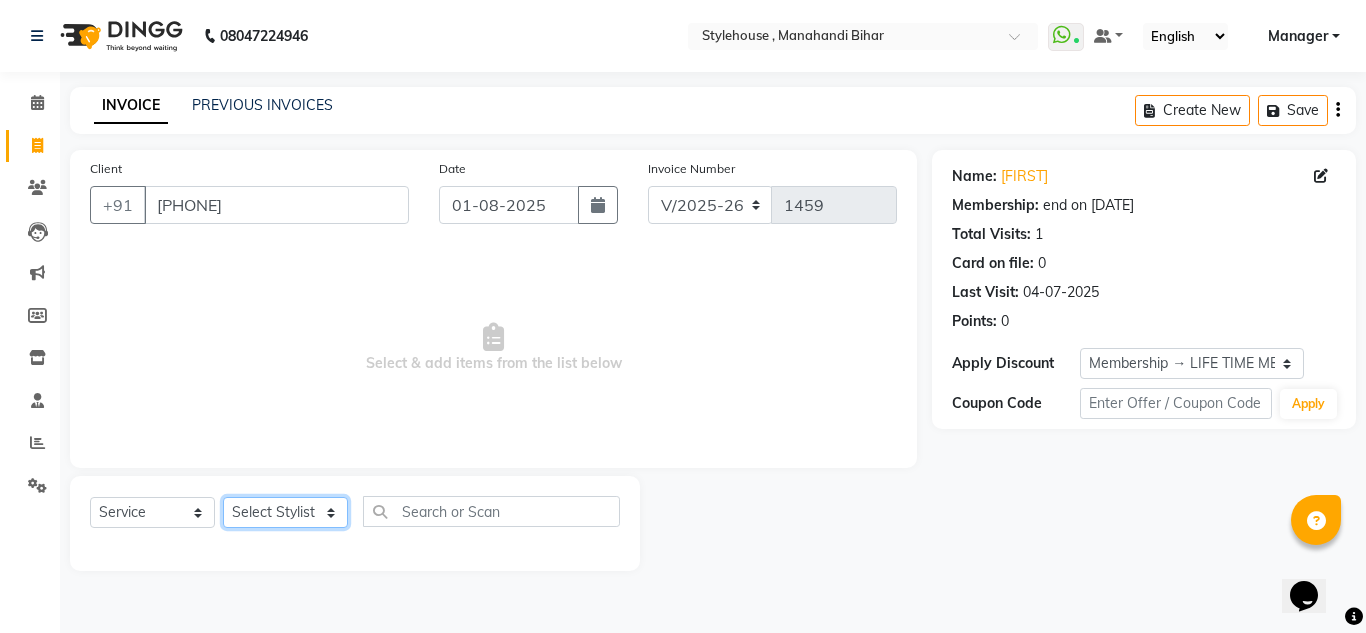 select on "69899" 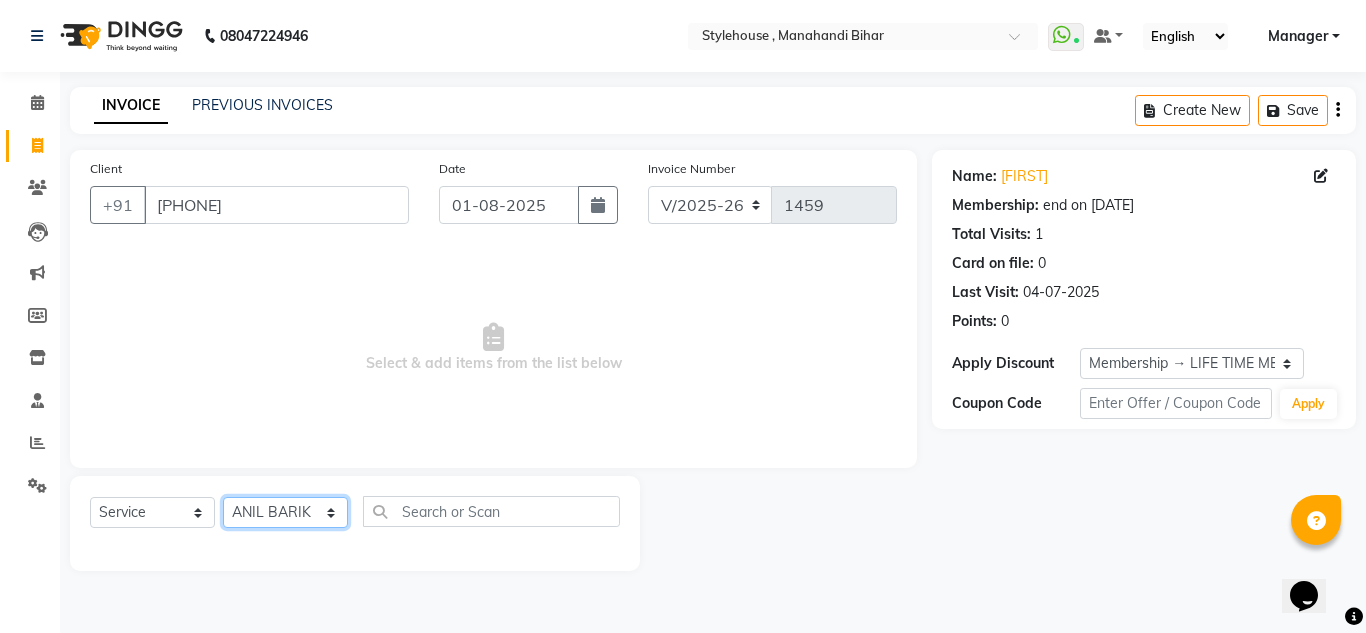 click on "Select Stylist [FIRST] [LAST] [FIRST] [LAST] [FIRST] [LAST] [FIRST] Manager [FIRST] [LAST] [FIRST] [LAST] [FIRST] [LAST] [FIRST] [LAST] [FIRST] [LAST] [FIRST] [LAST] [FIRST] [LAST] [FIRST] [LAST] [FIRST] [LAST] [FIRST] [LAST]" 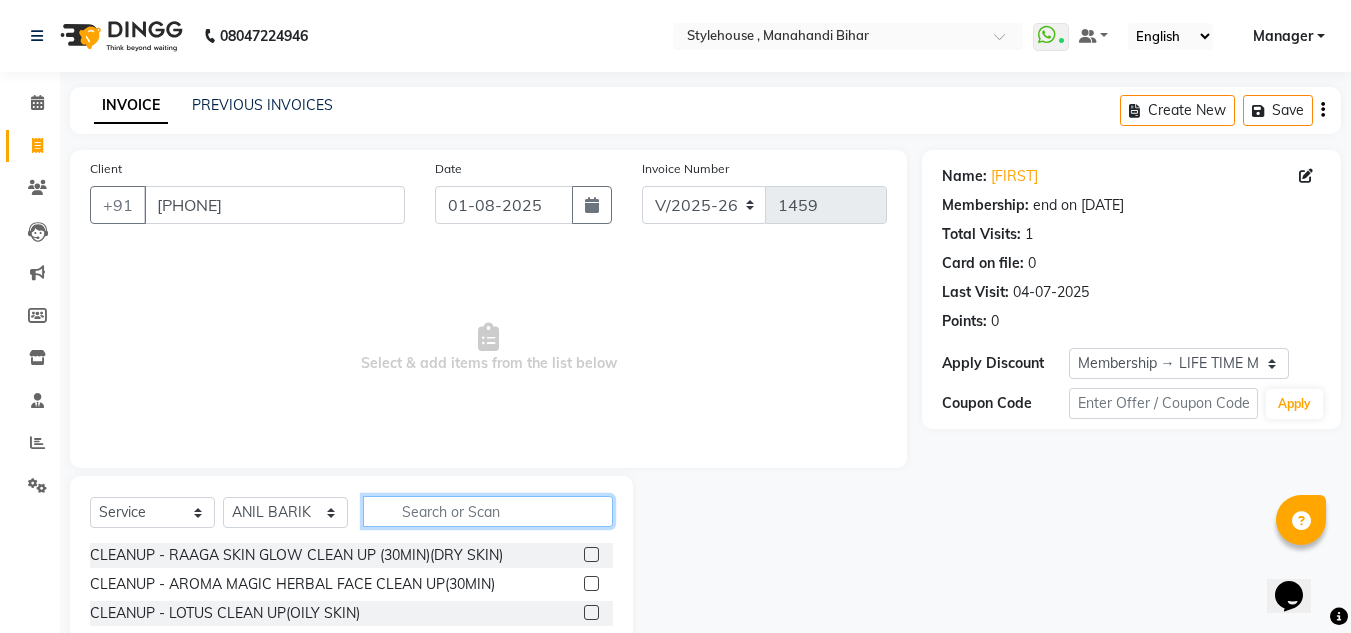 click 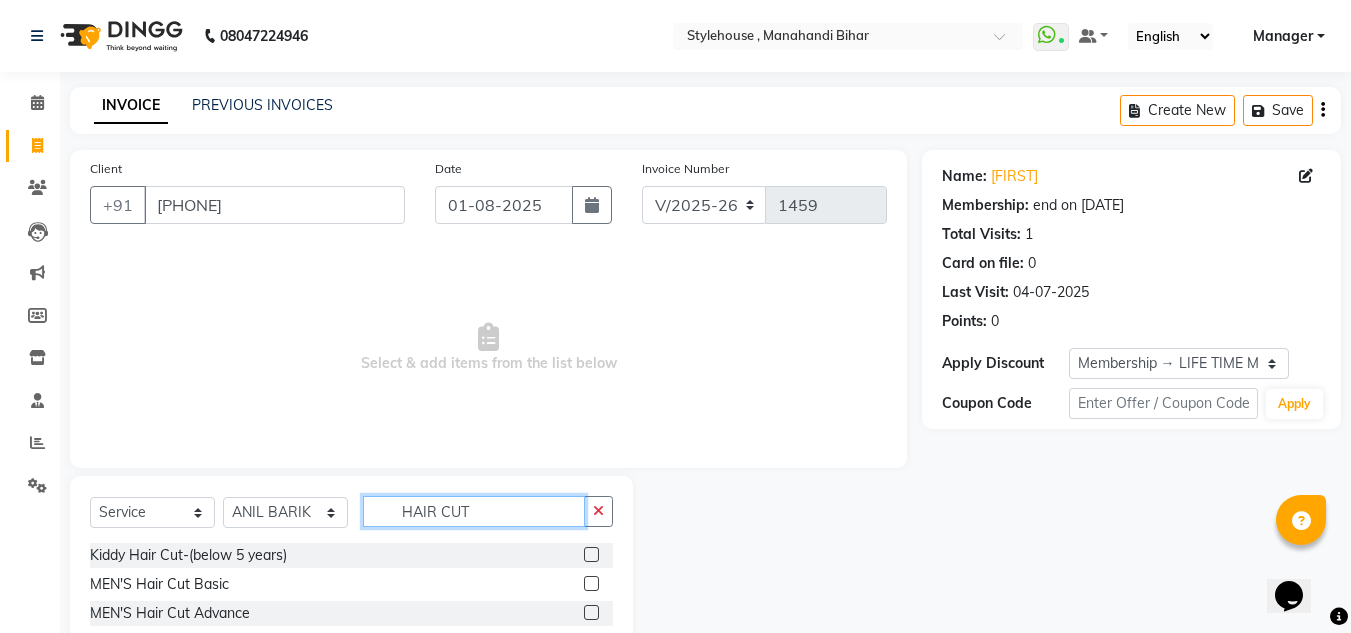 type on "HAIR CUT" 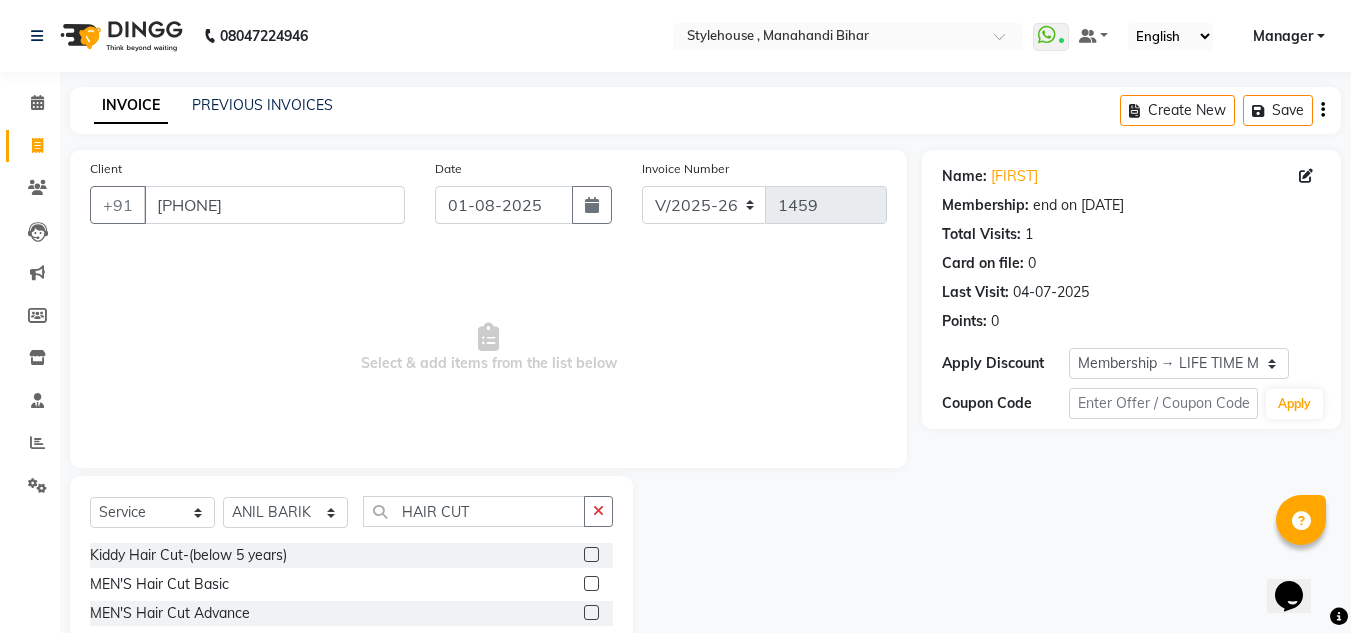 click 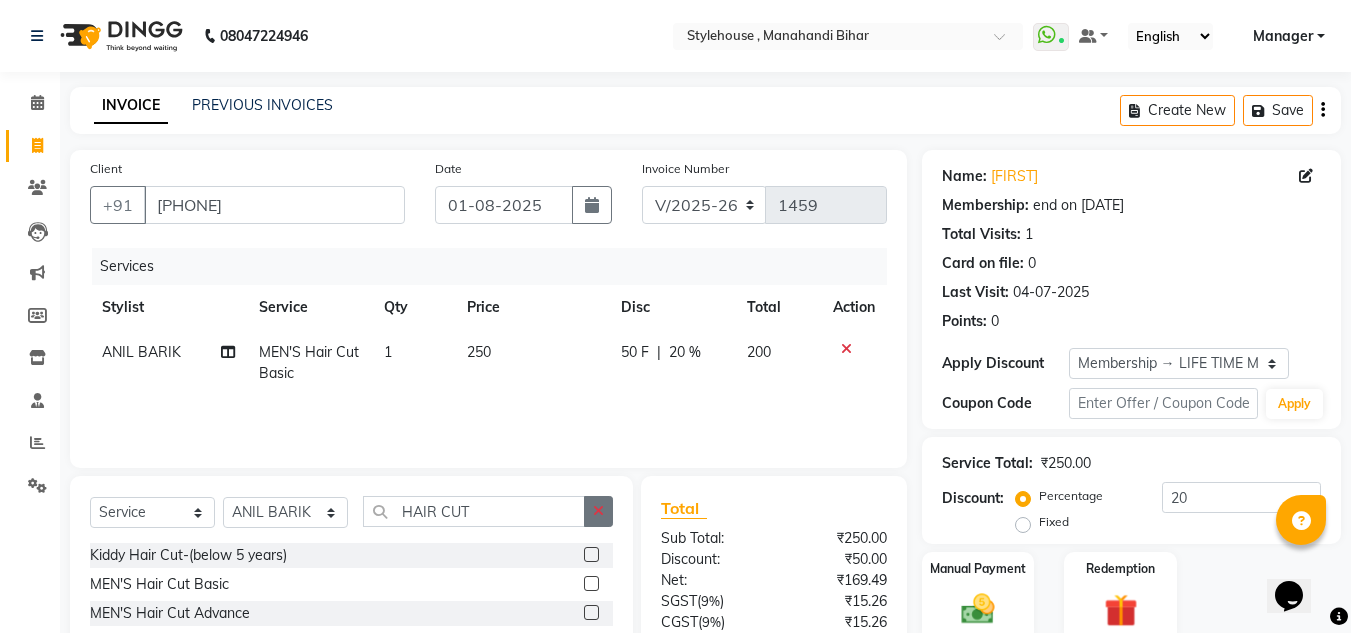 checkbox on "false" 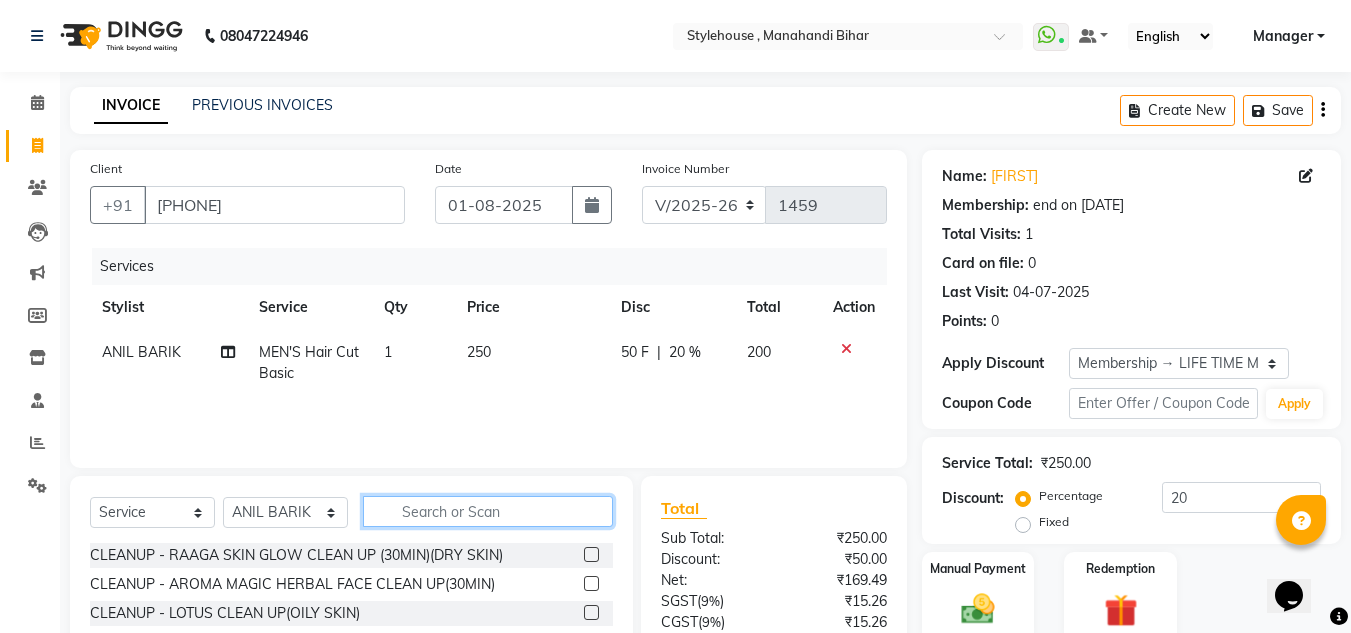 click 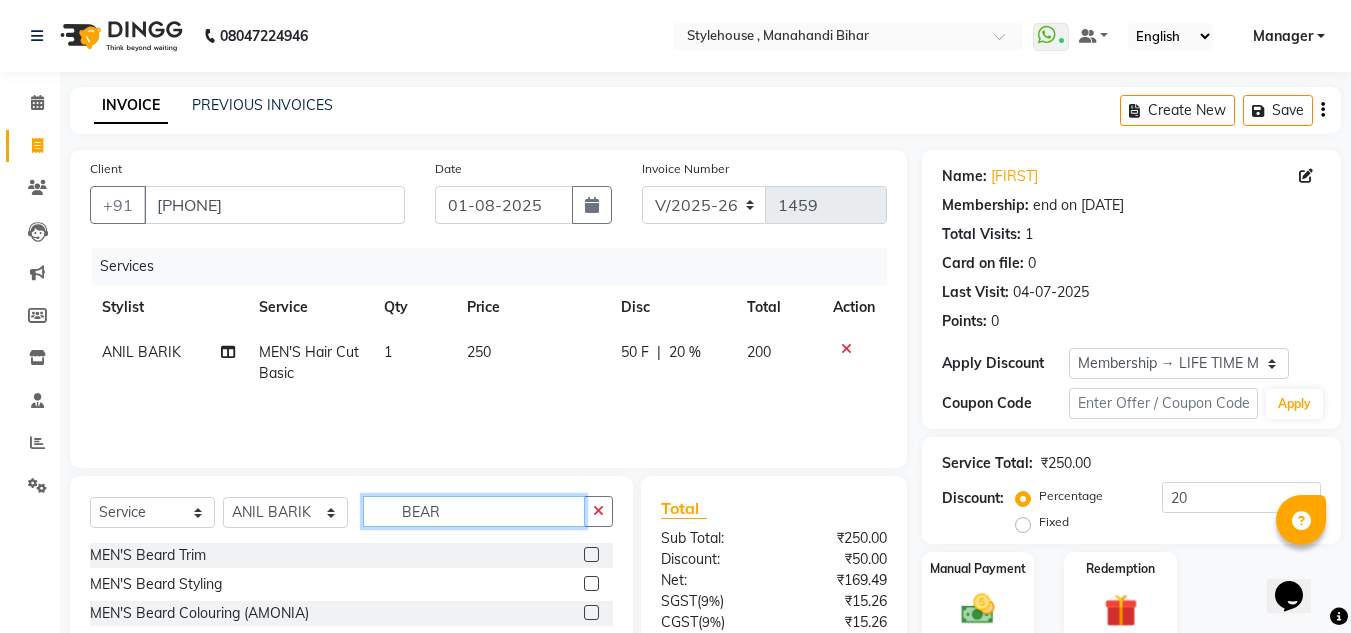 type on "BEAR" 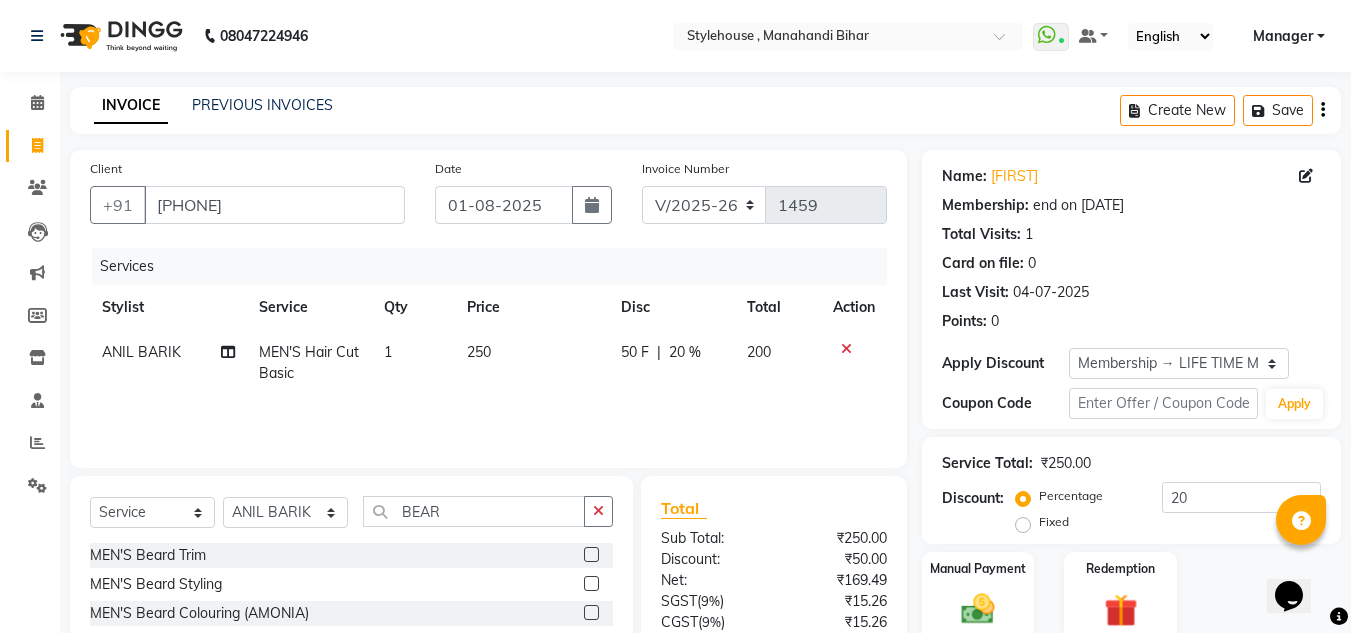click 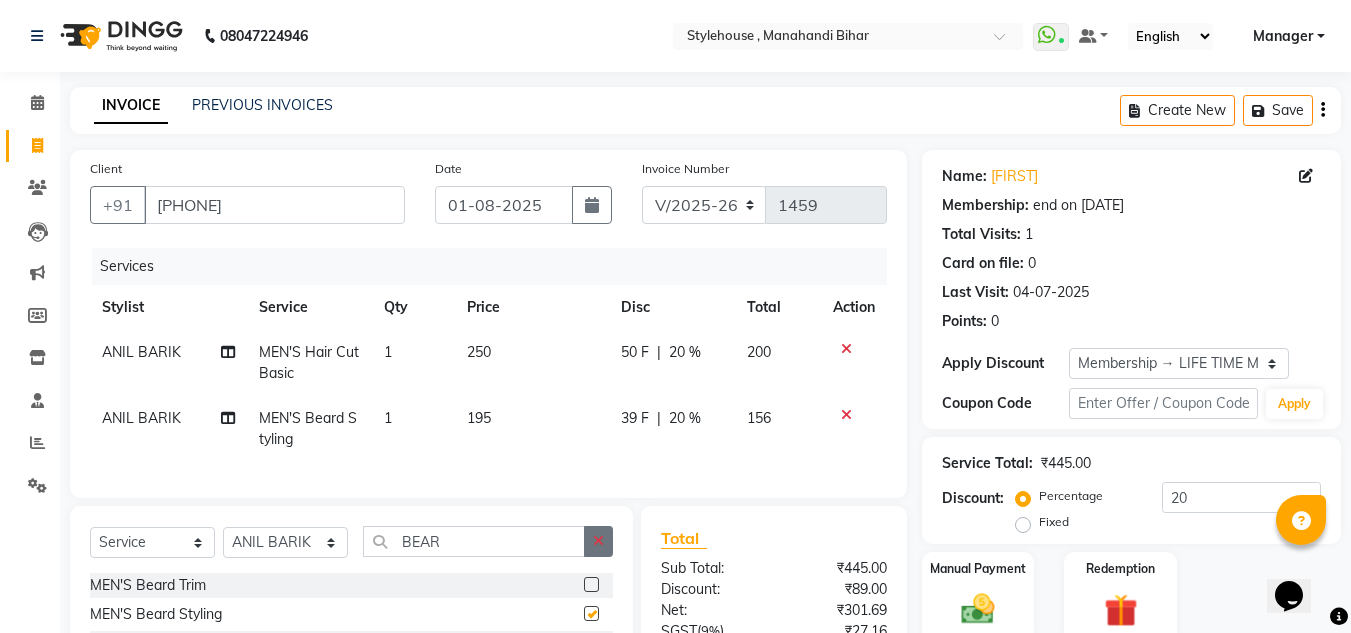 checkbox on "false" 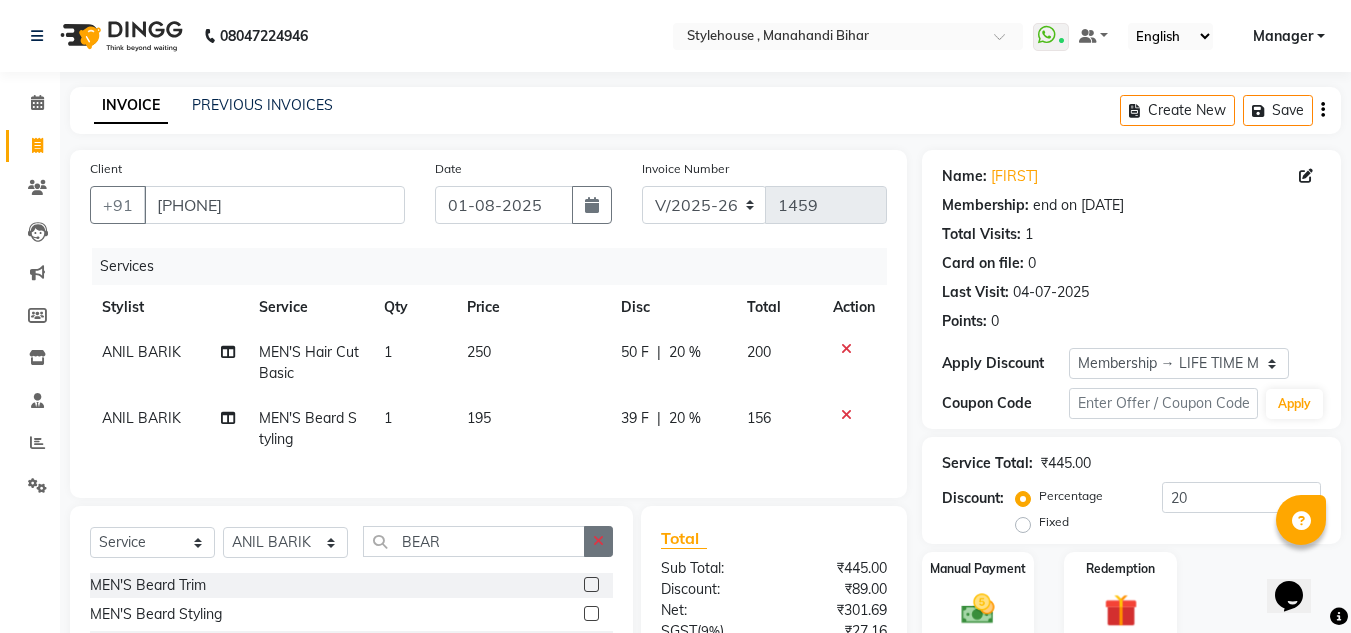 click 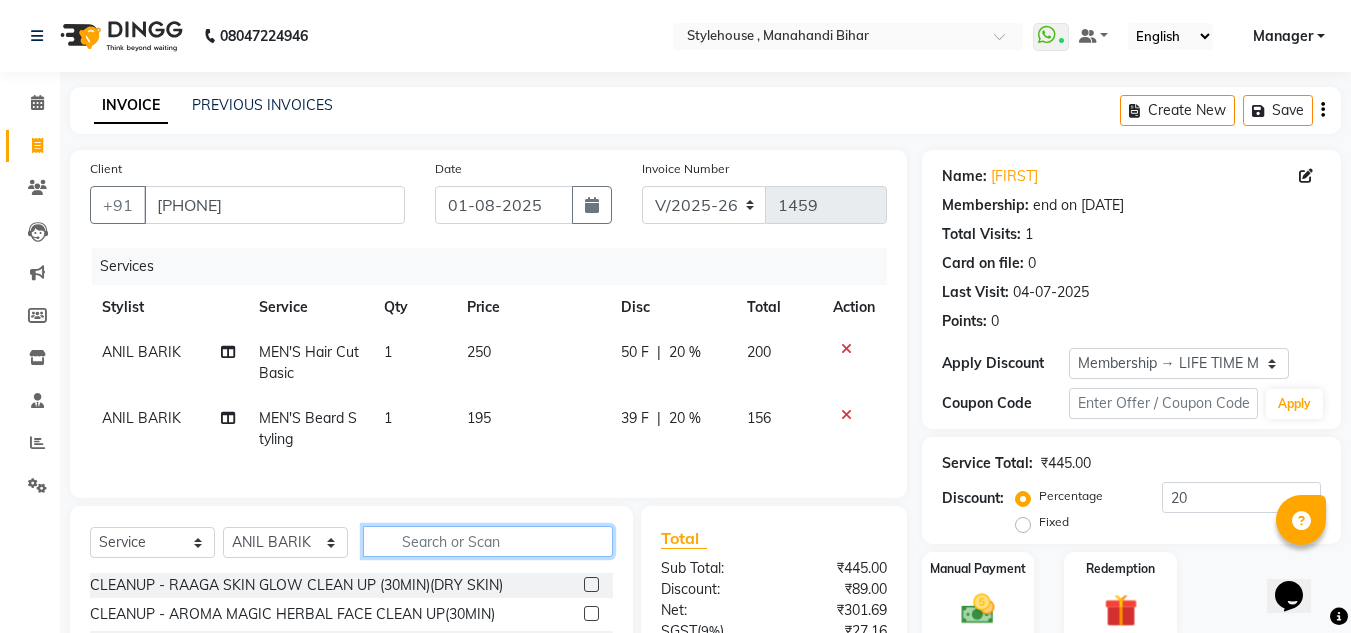 click 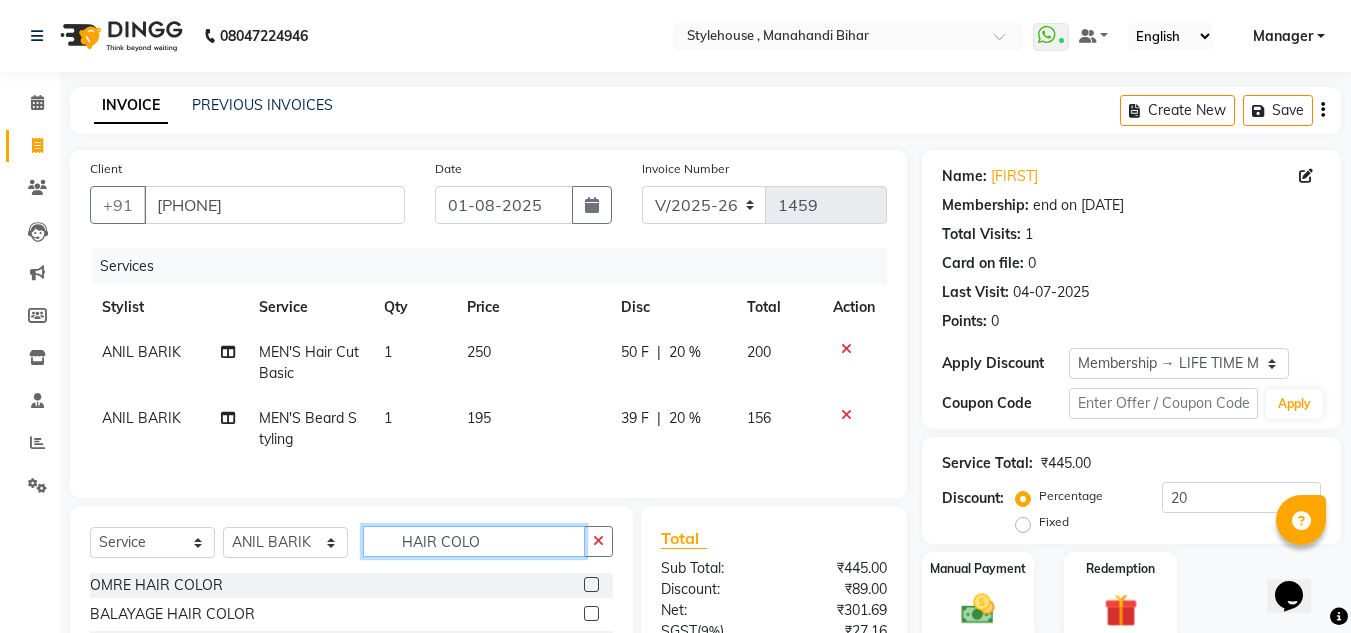 scroll, scrollTop: 200, scrollLeft: 0, axis: vertical 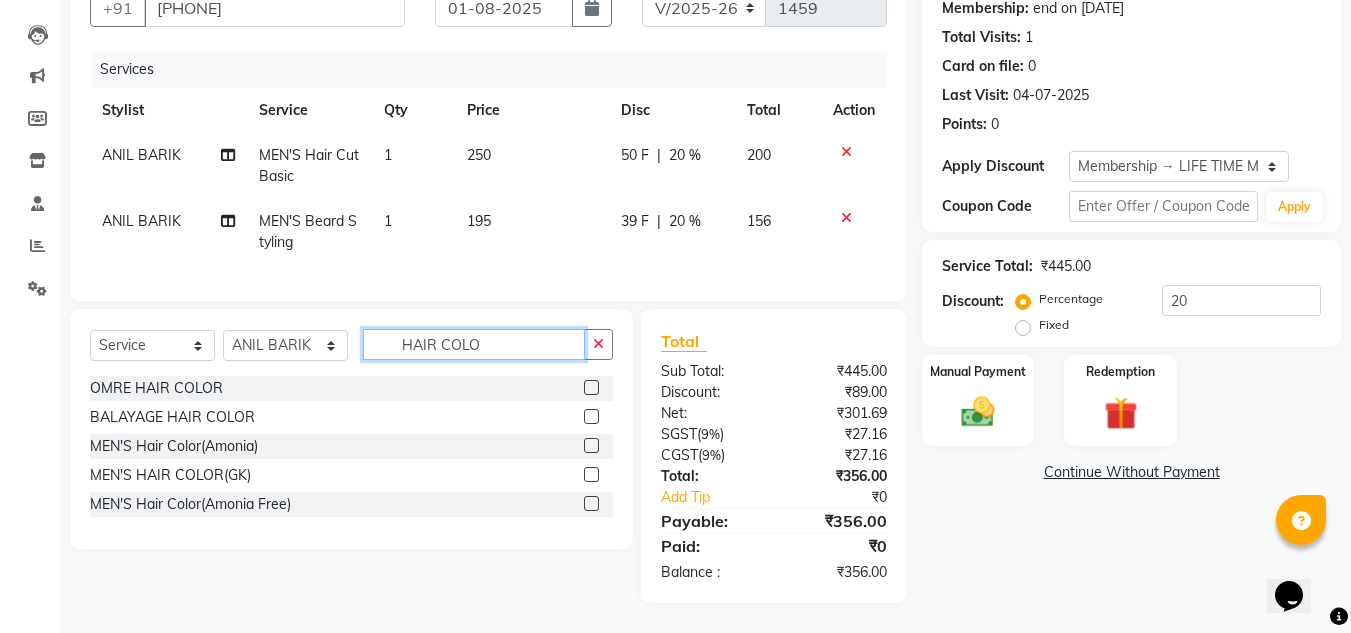 type on "HAIR COLO" 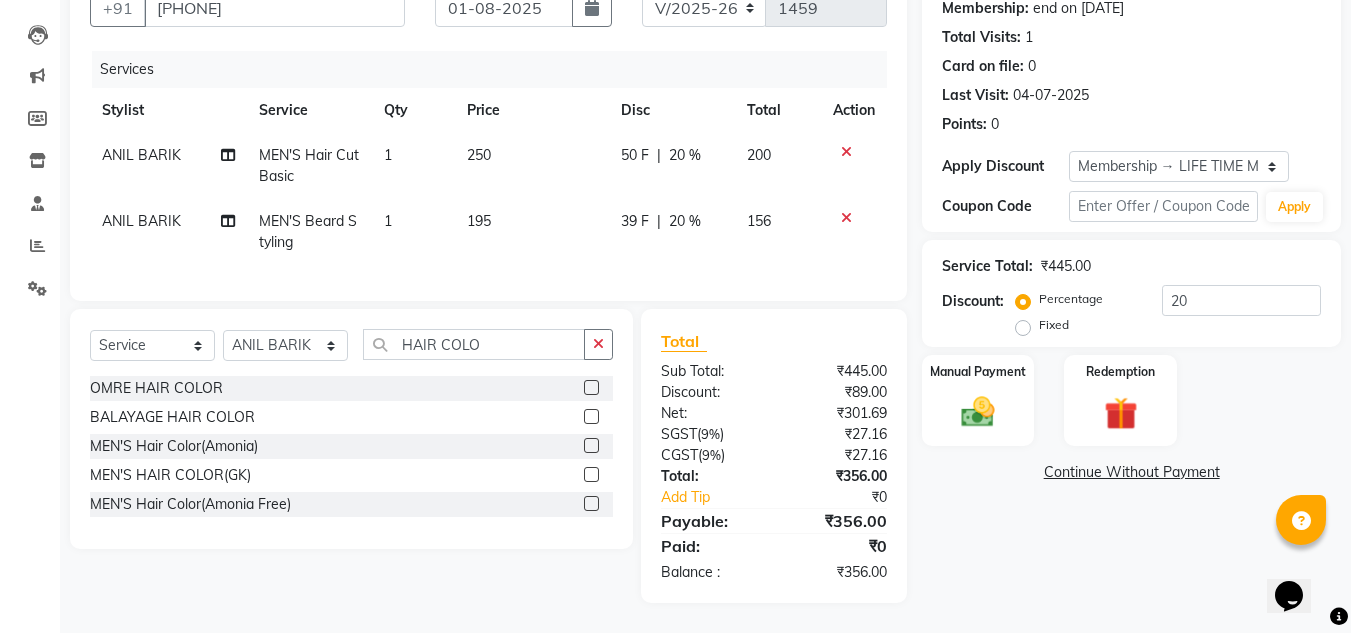 click 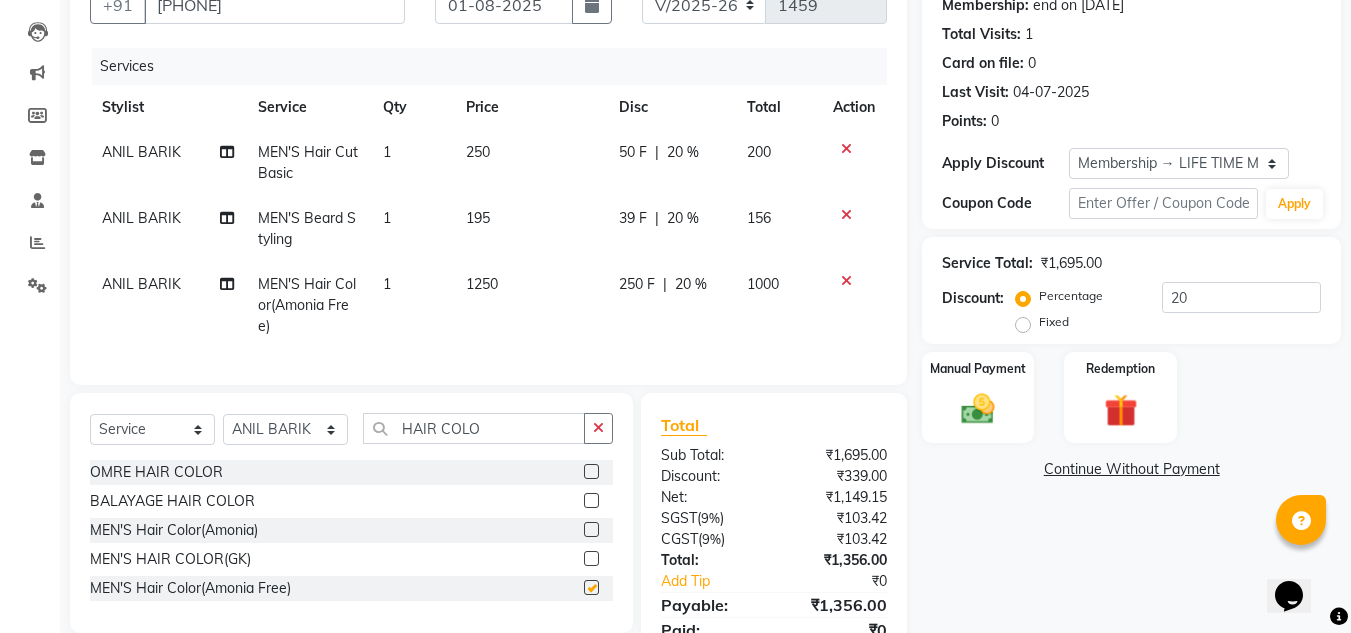 checkbox on "false" 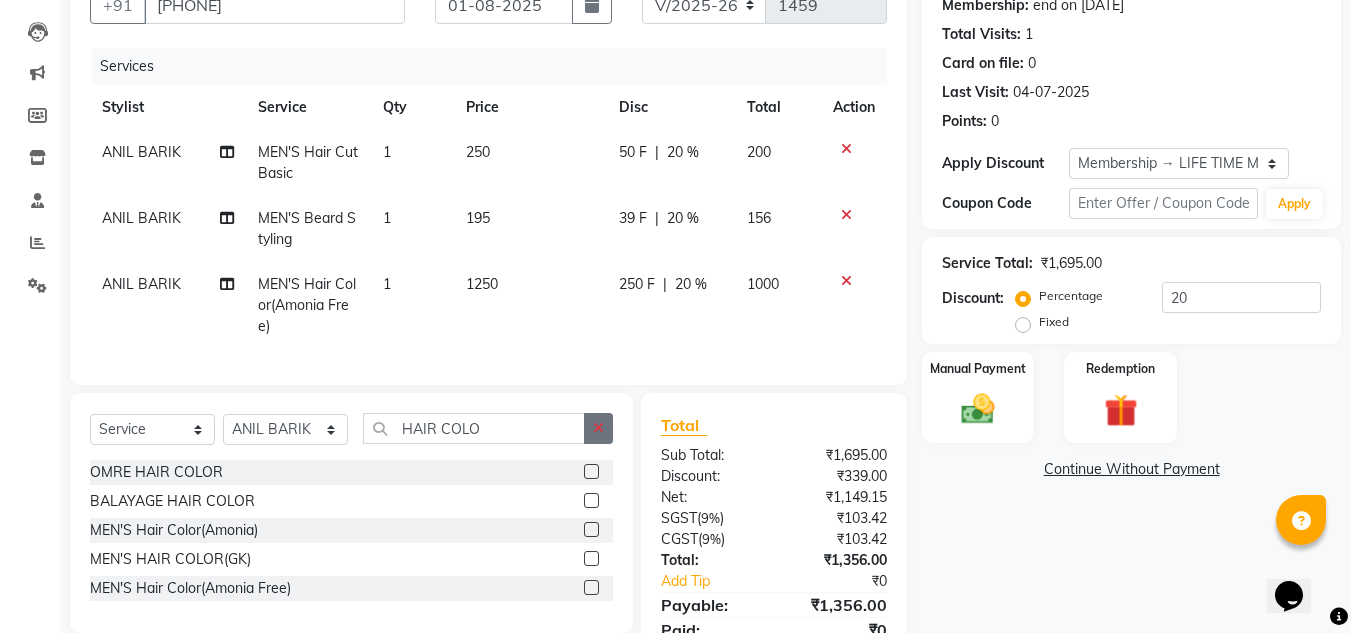 click 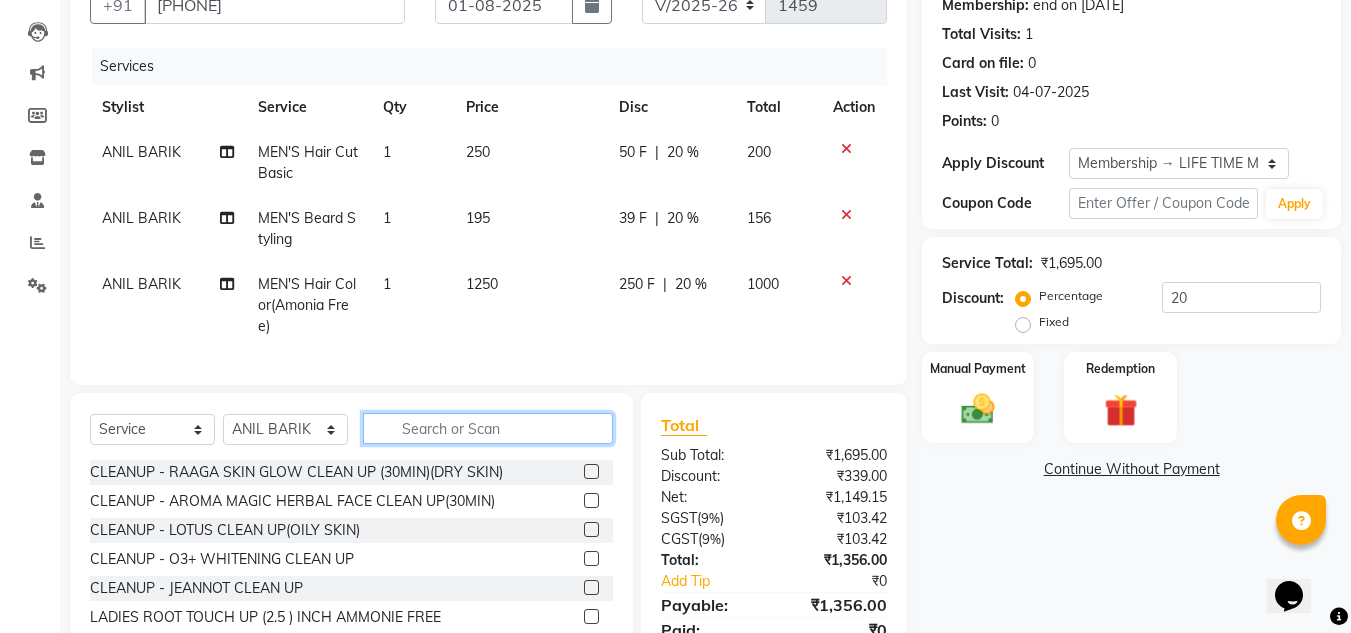 click 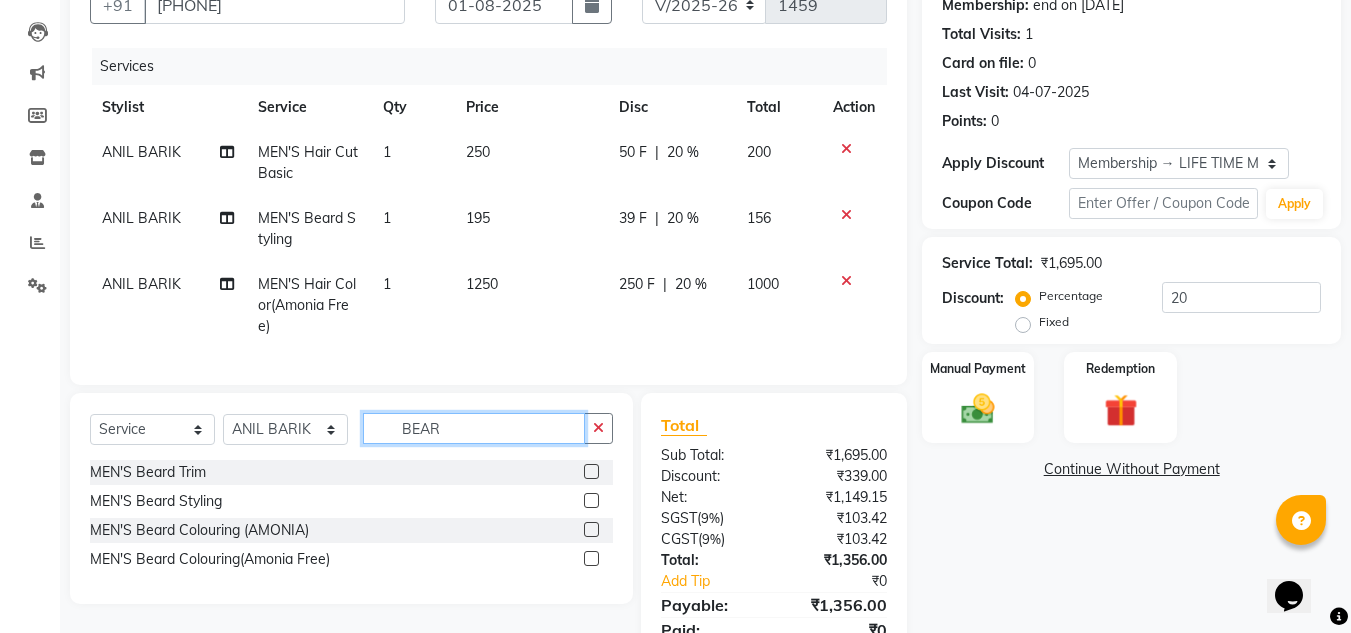 type on "BEAR" 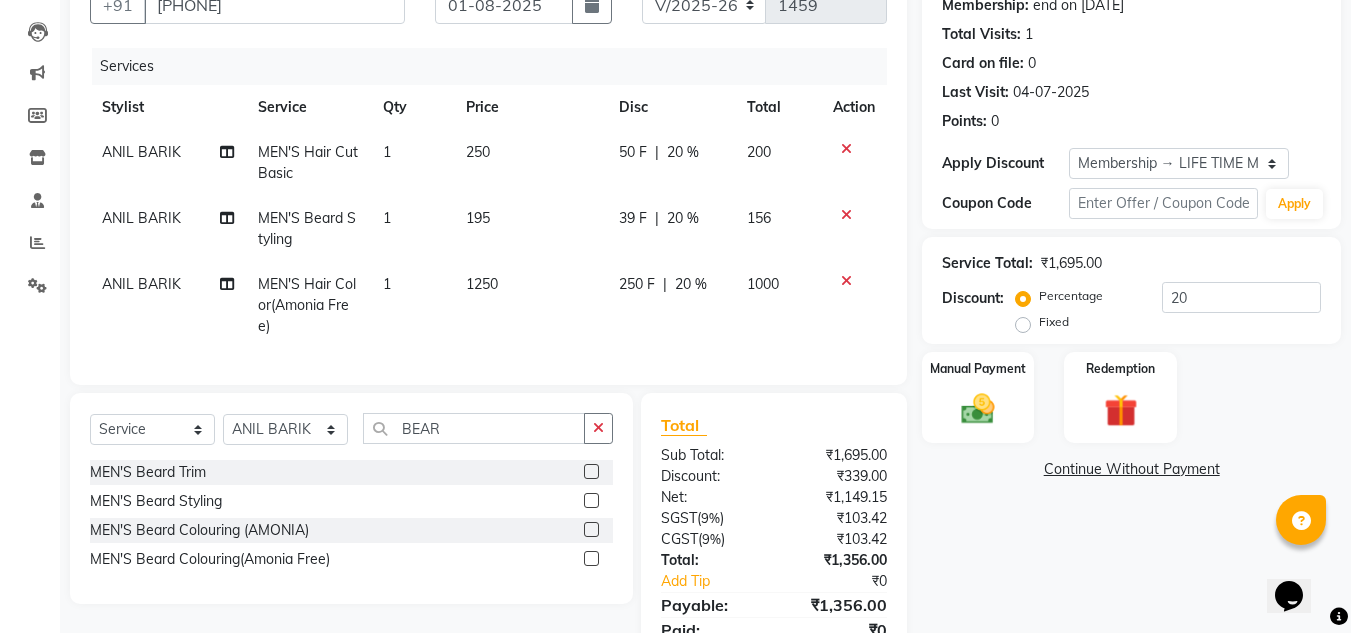 click 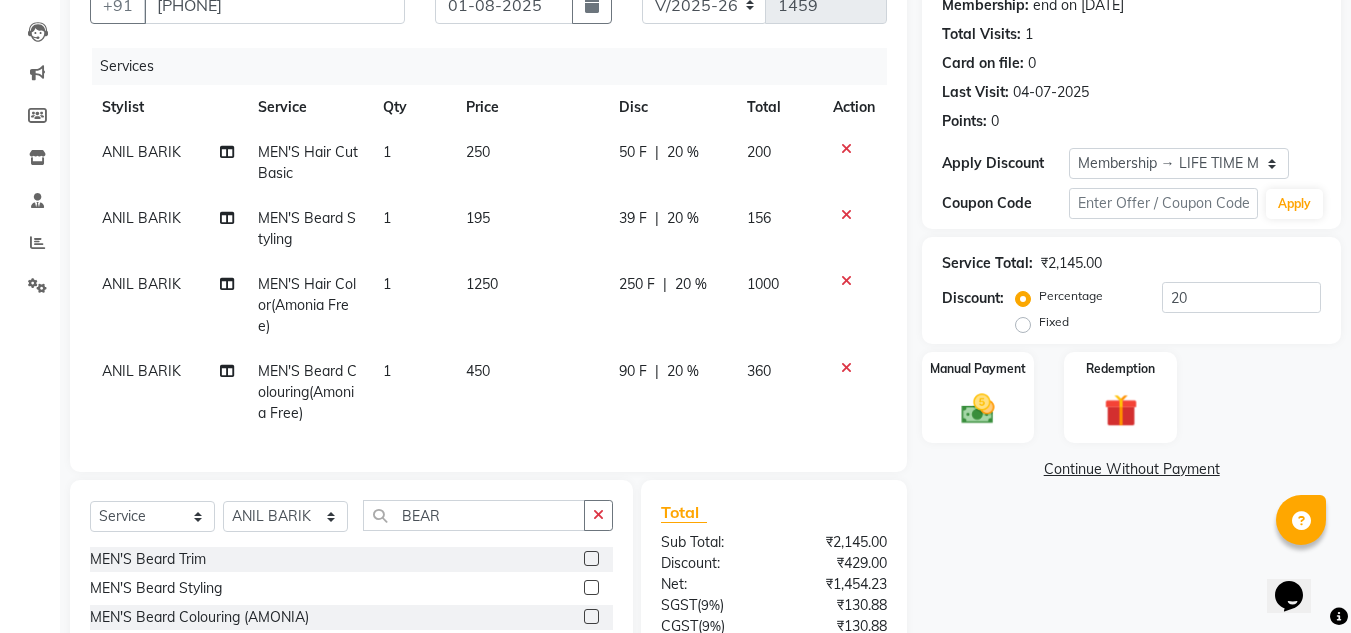 checkbox on "false" 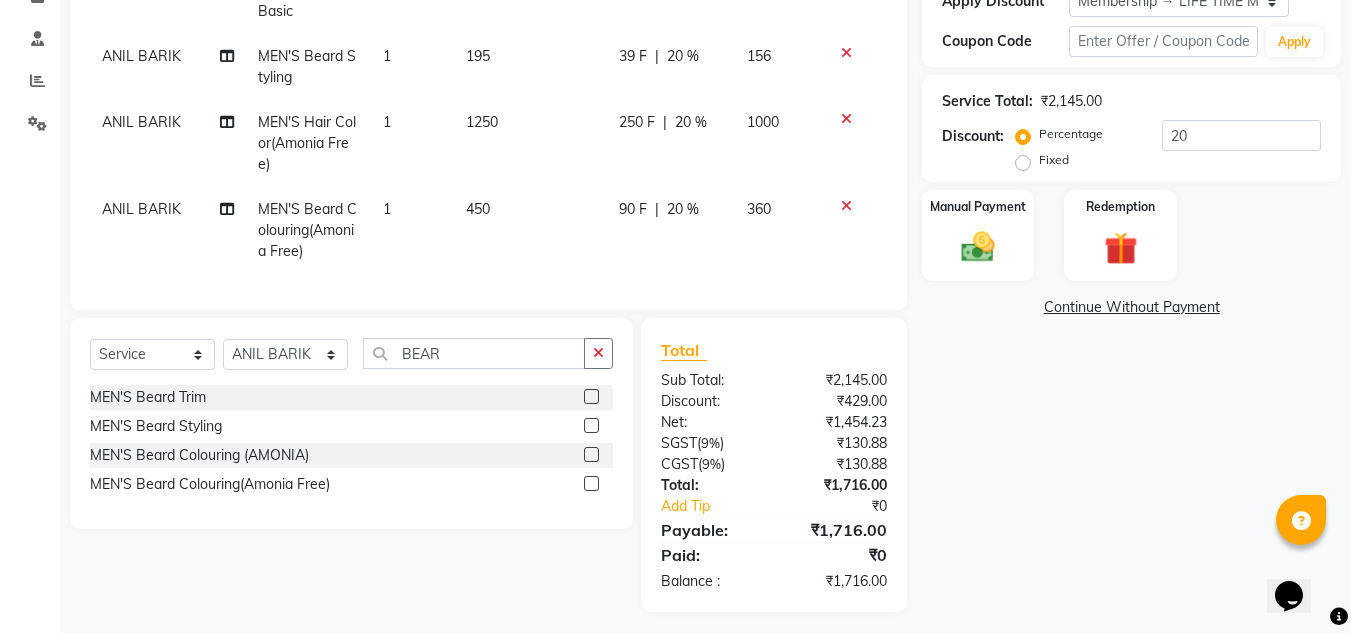 scroll, scrollTop: 386, scrollLeft: 0, axis: vertical 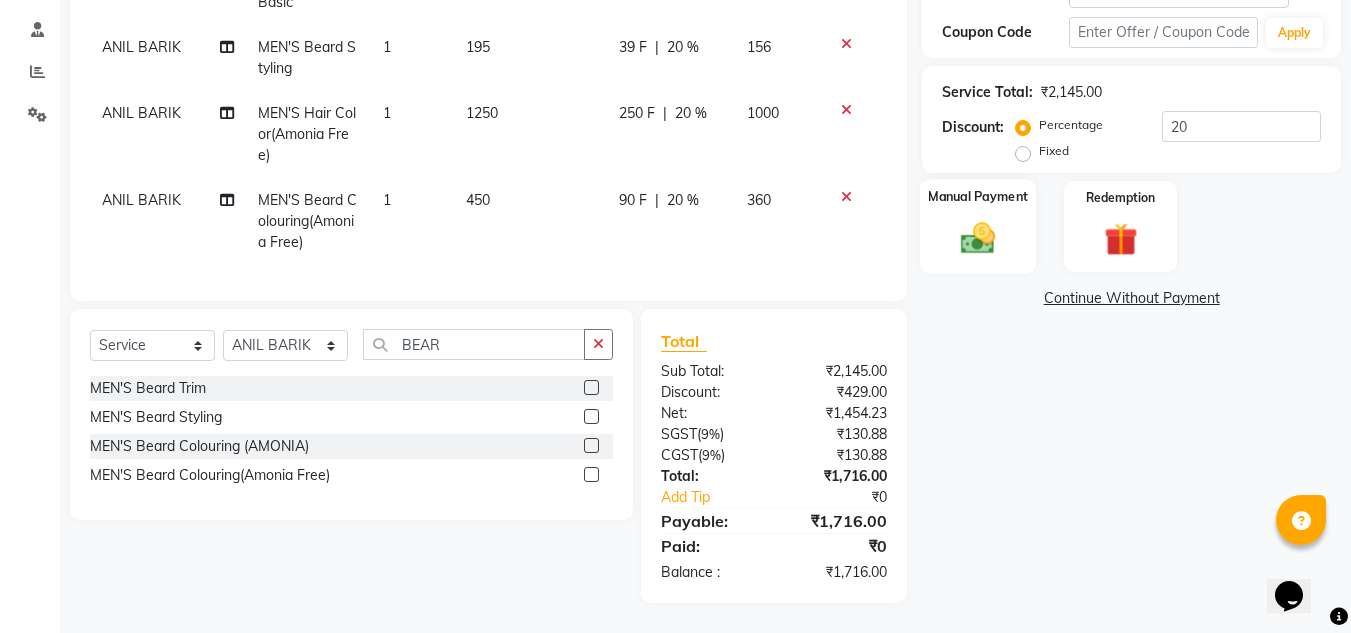 drag, startPoint x: 962, startPoint y: 163, endPoint x: 970, endPoint y: 176, distance: 15.264338 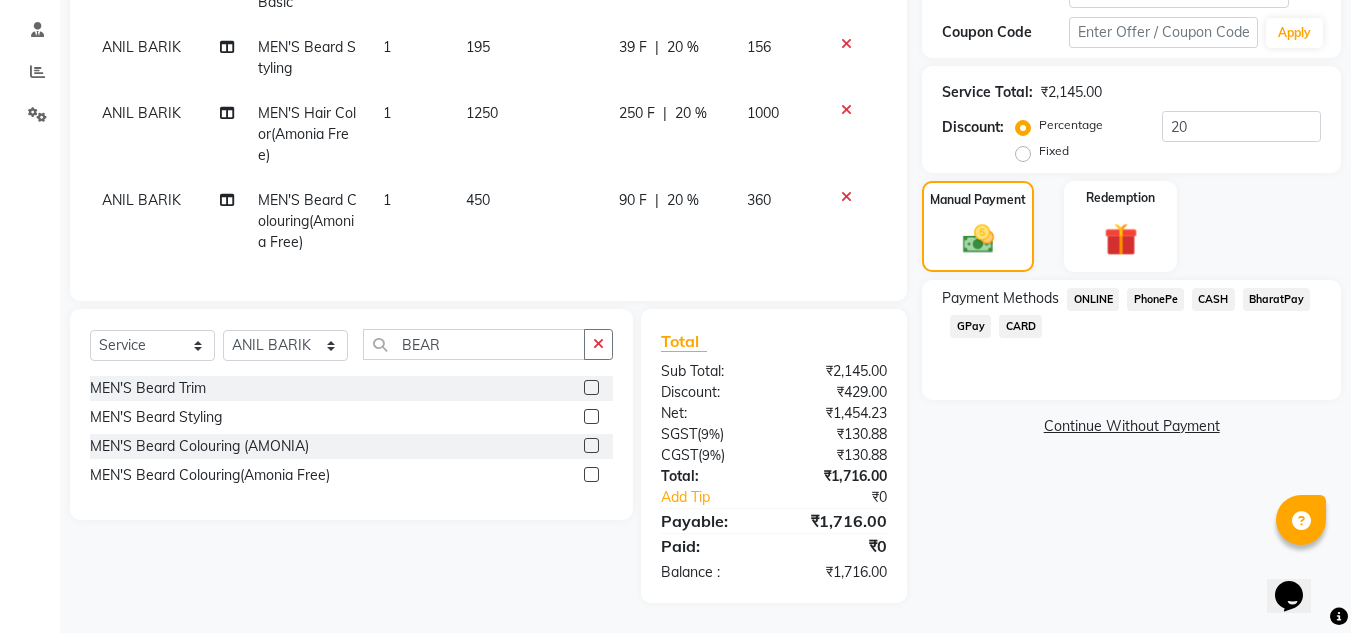 click on "PhonePe" 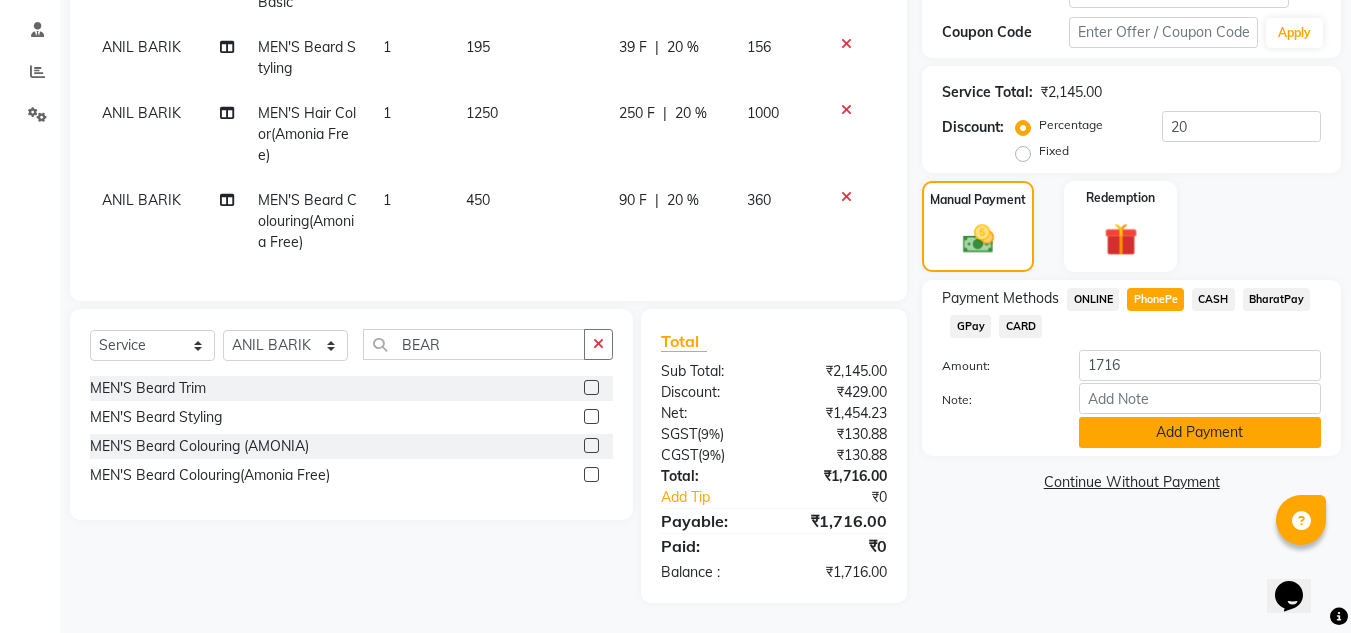click on "Add Payment" 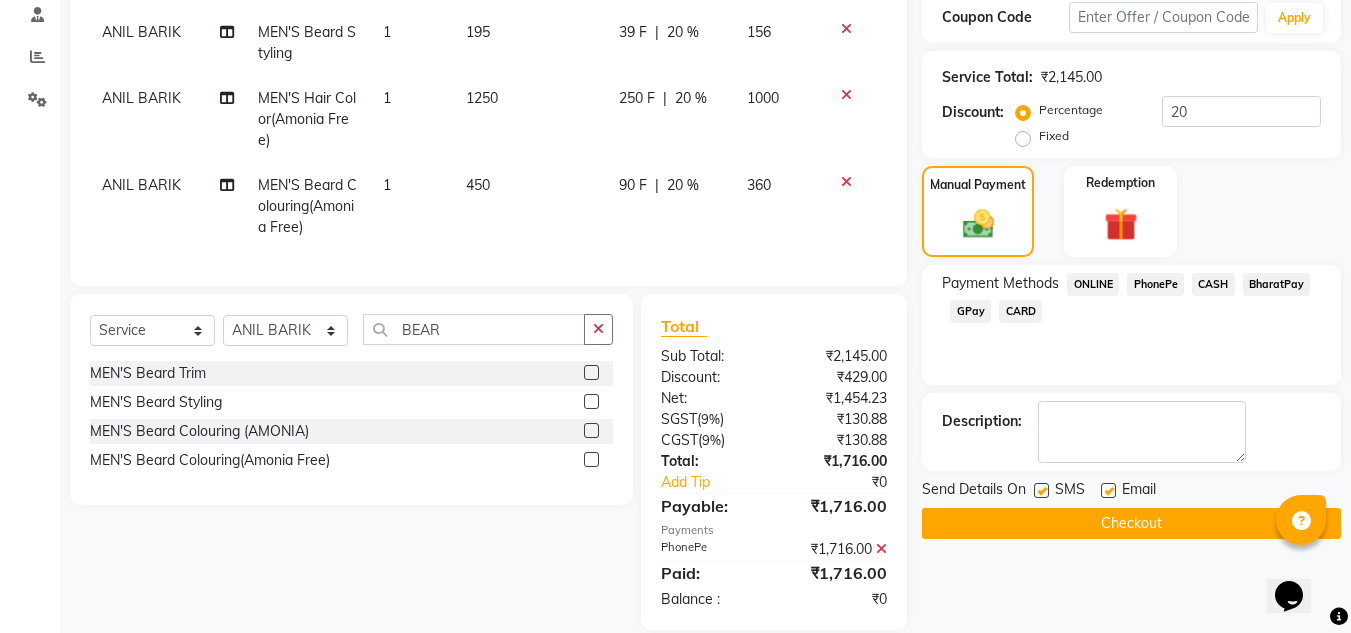 scroll, scrollTop: 548, scrollLeft: 0, axis: vertical 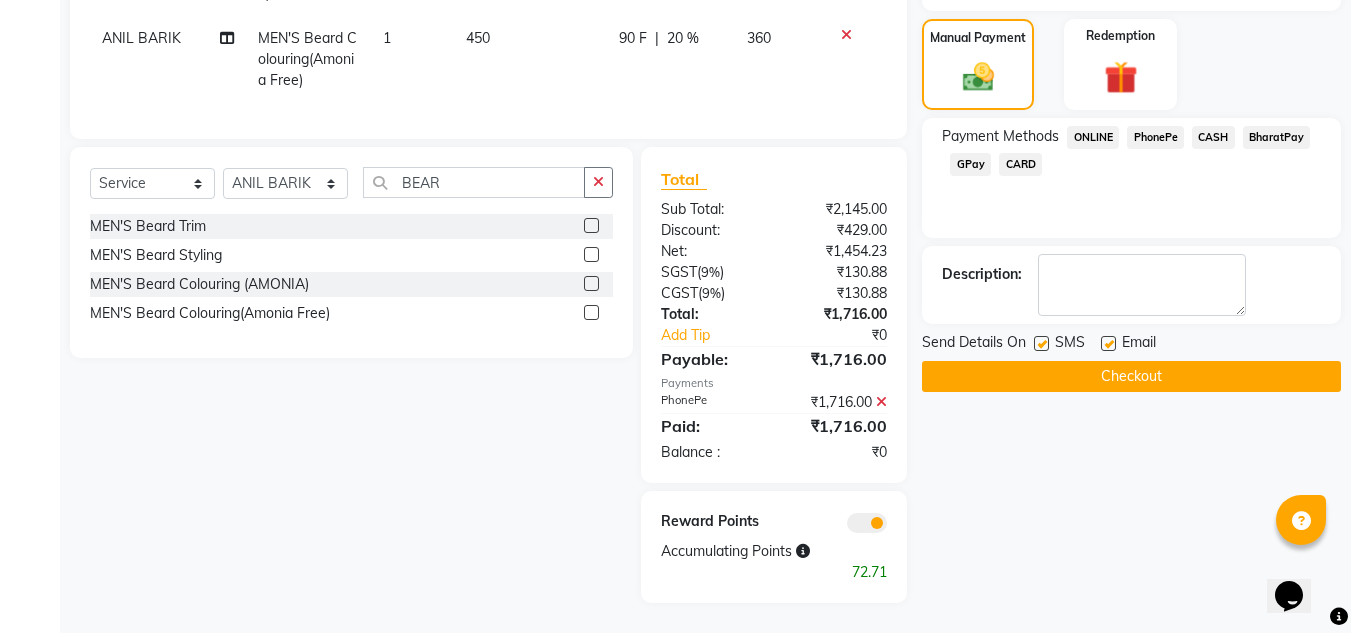 click on "Checkout" 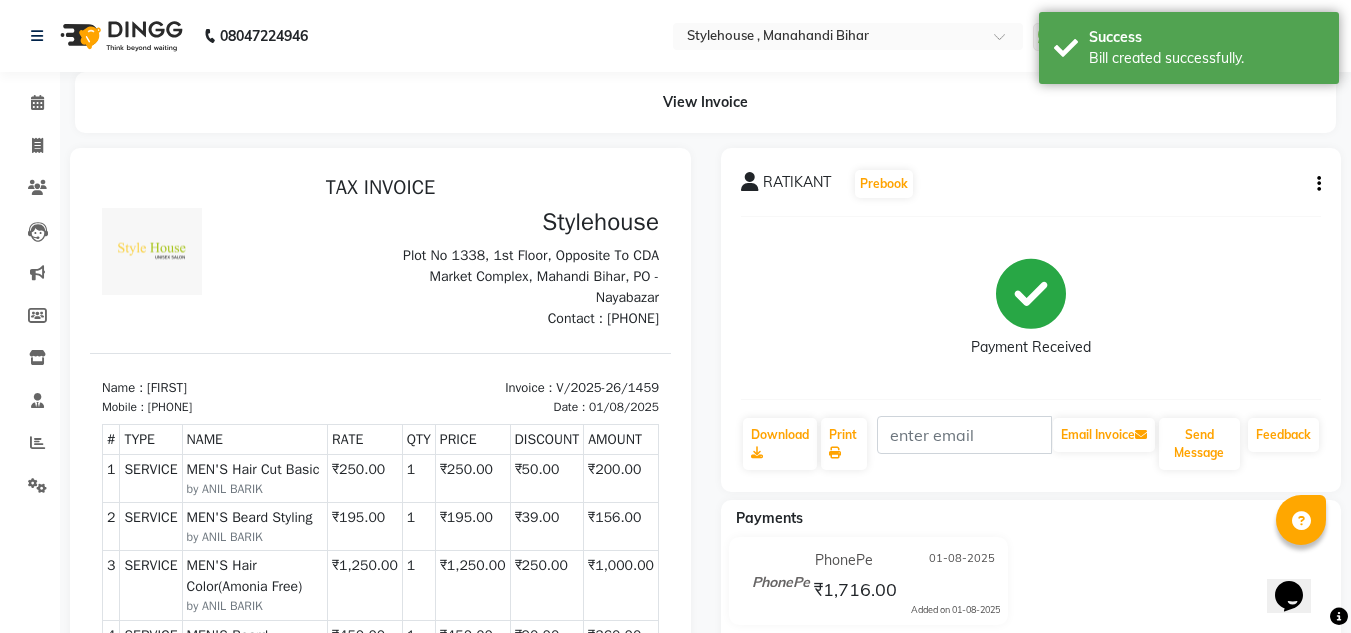 scroll, scrollTop: 0, scrollLeft: 0, axis: both 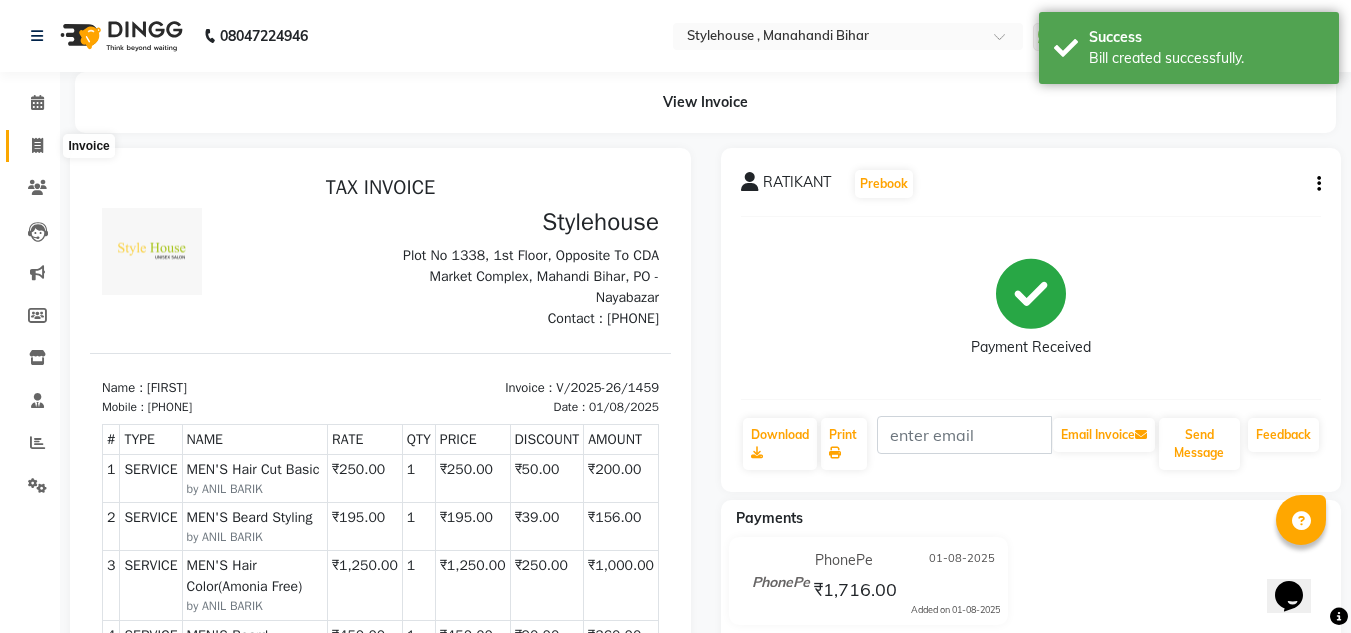 click 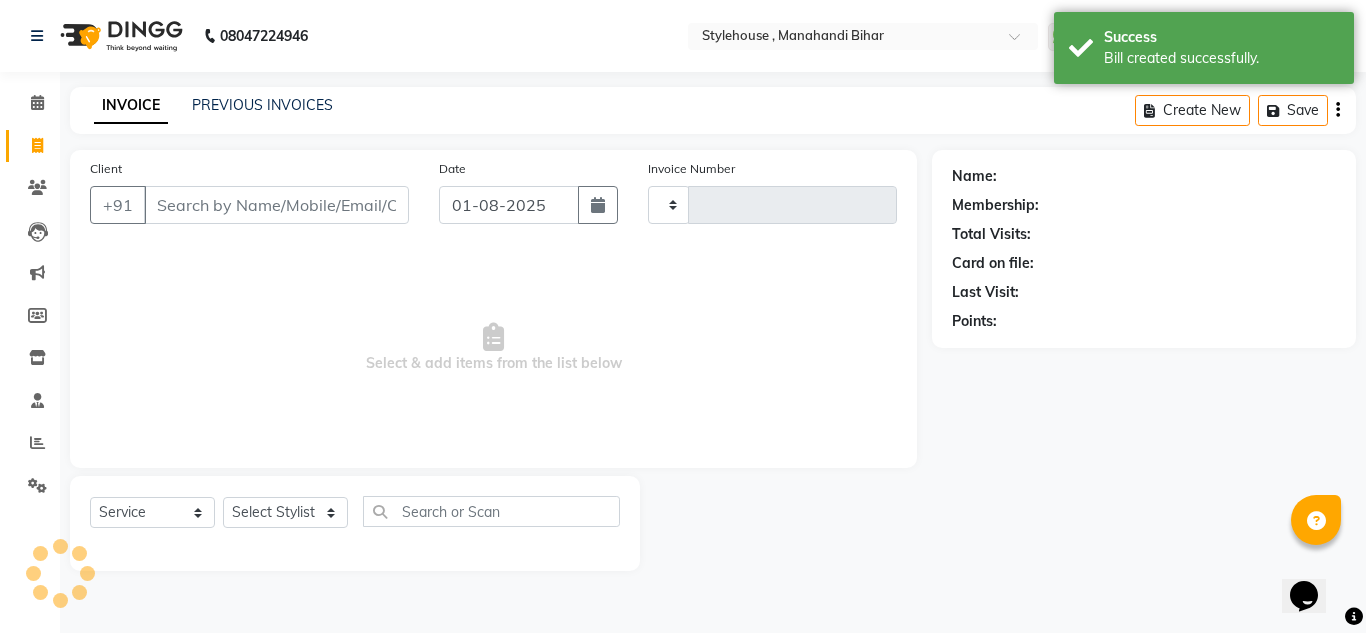type on "1460" 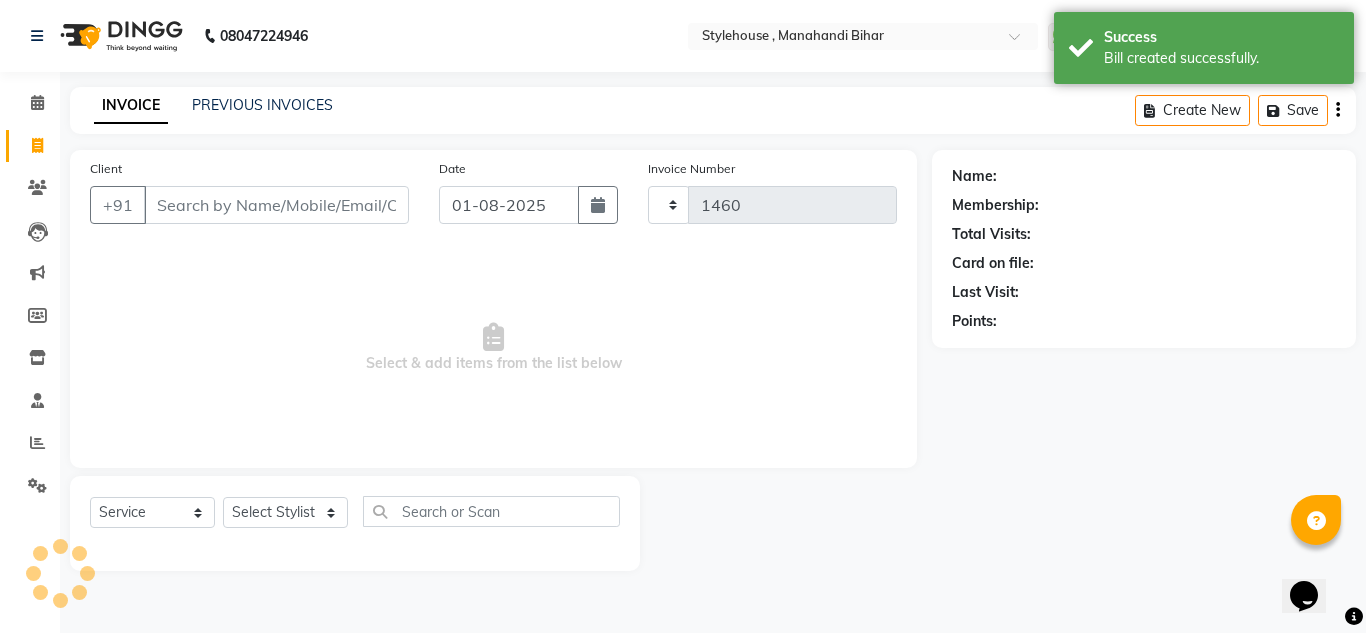 select on "7793" 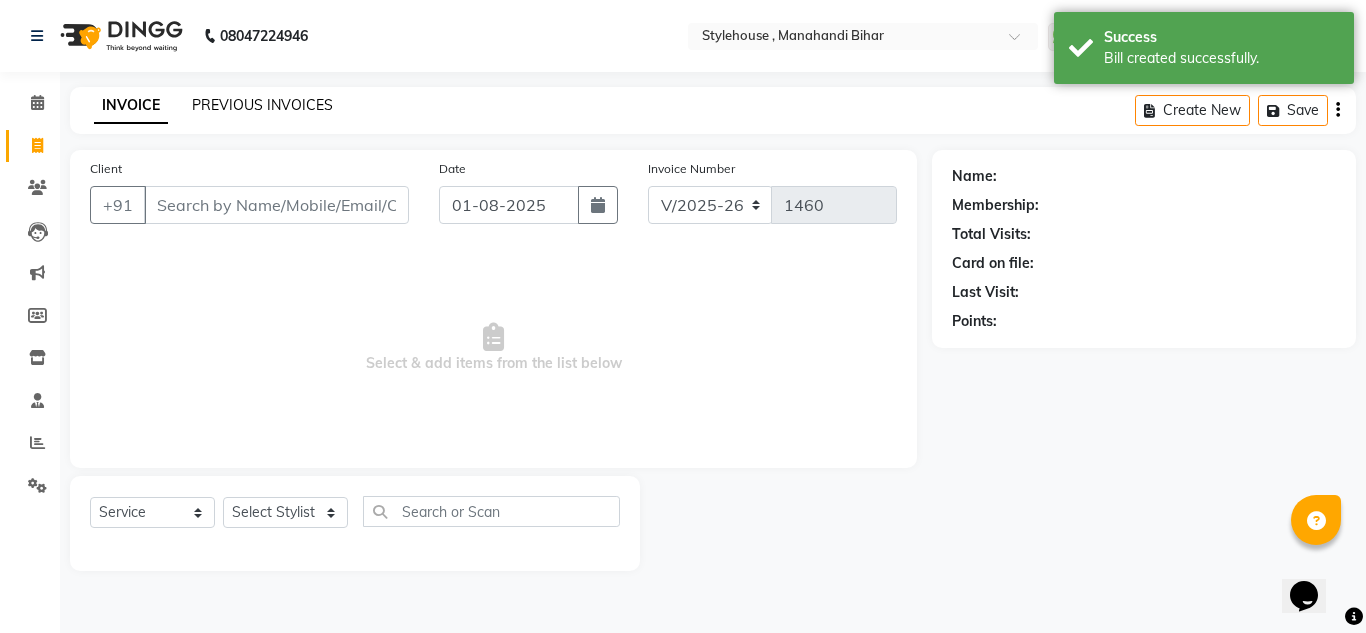 click on "PREVIOUS INVOICES" 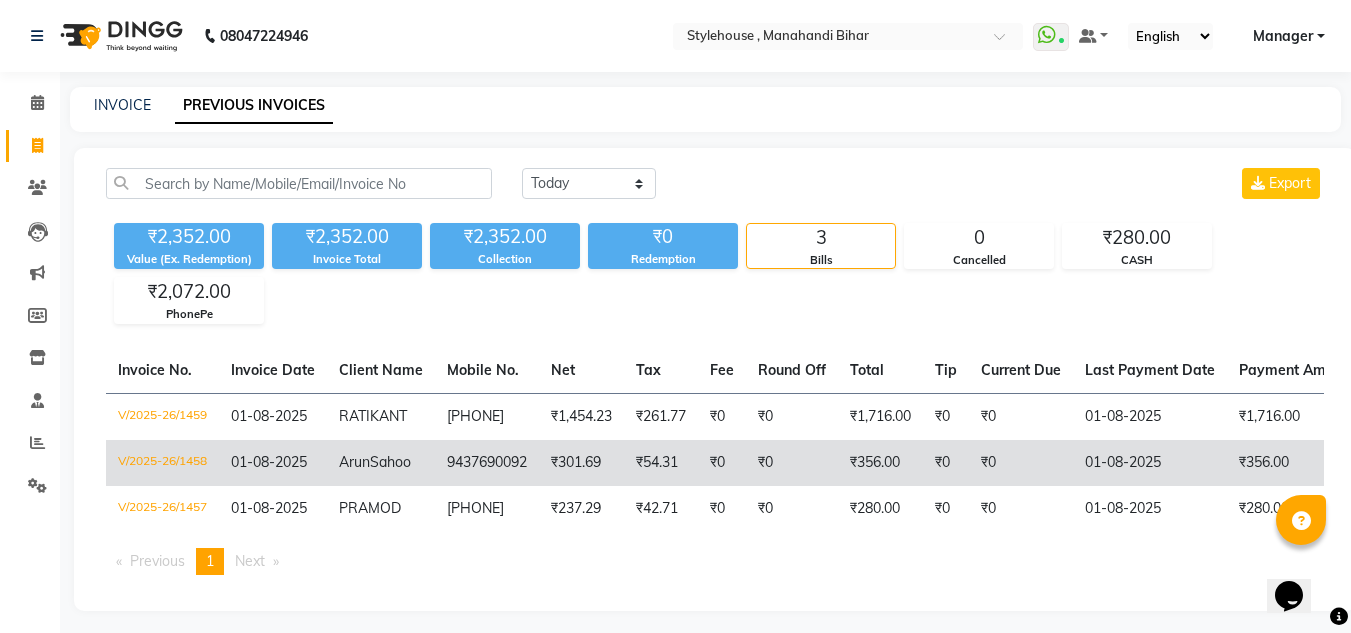 click on "Sahoo" 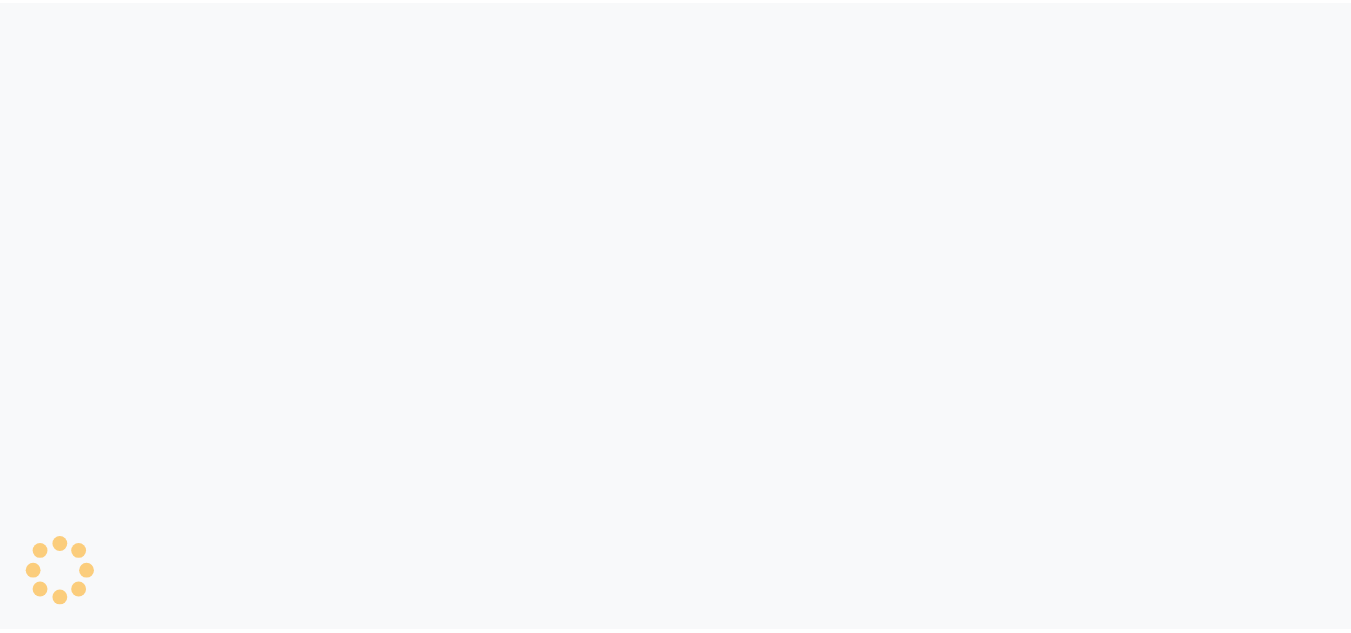 scroll, scrollTop: 0, scrollLeft: 0, axis: both 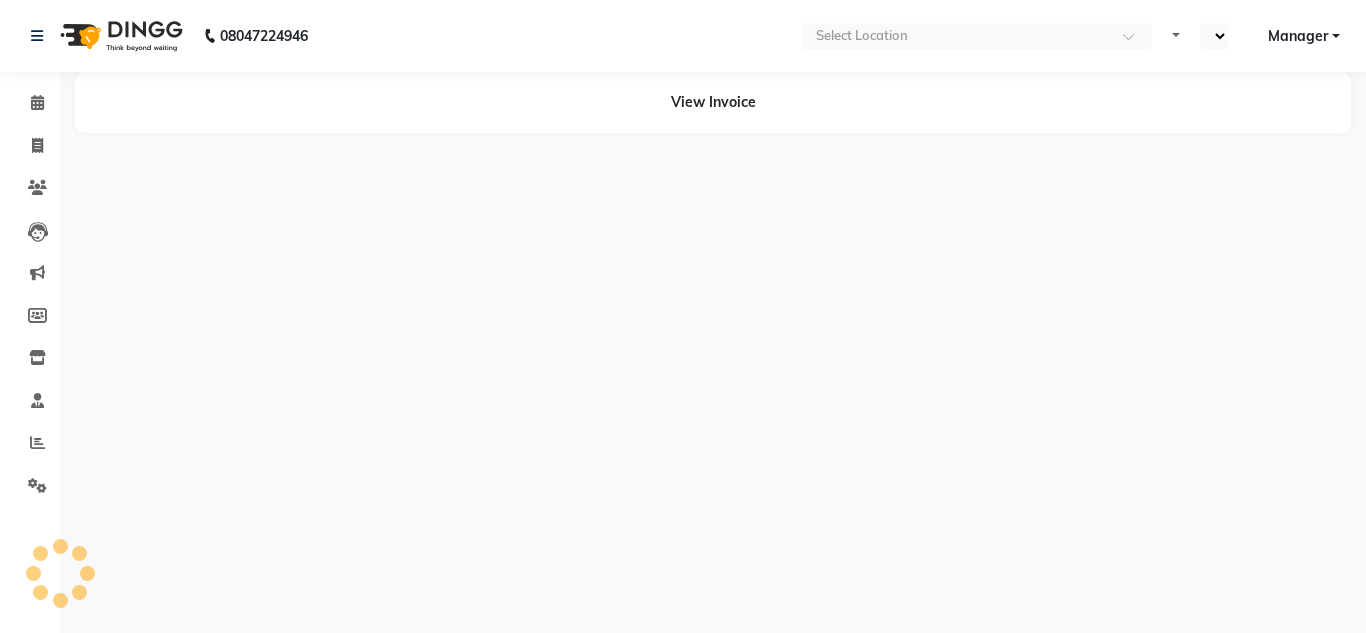 select on "en" 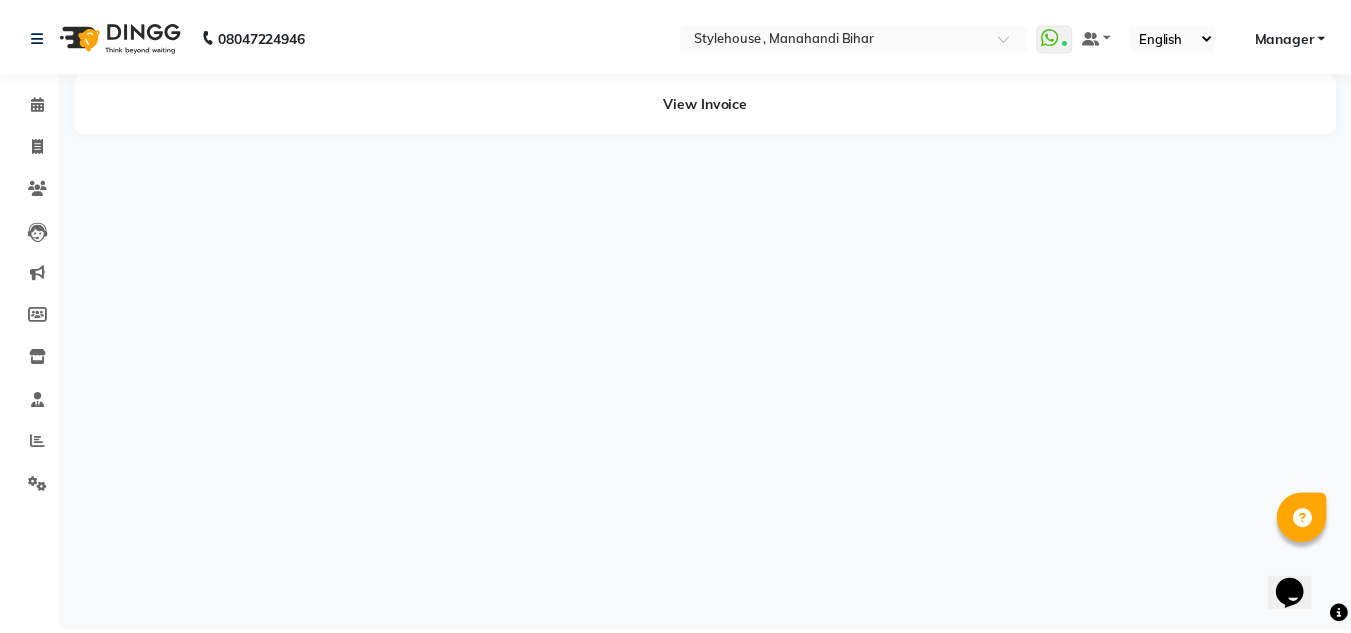 scroll, scrollTop: 0, scrollLeft: 0, axis: both 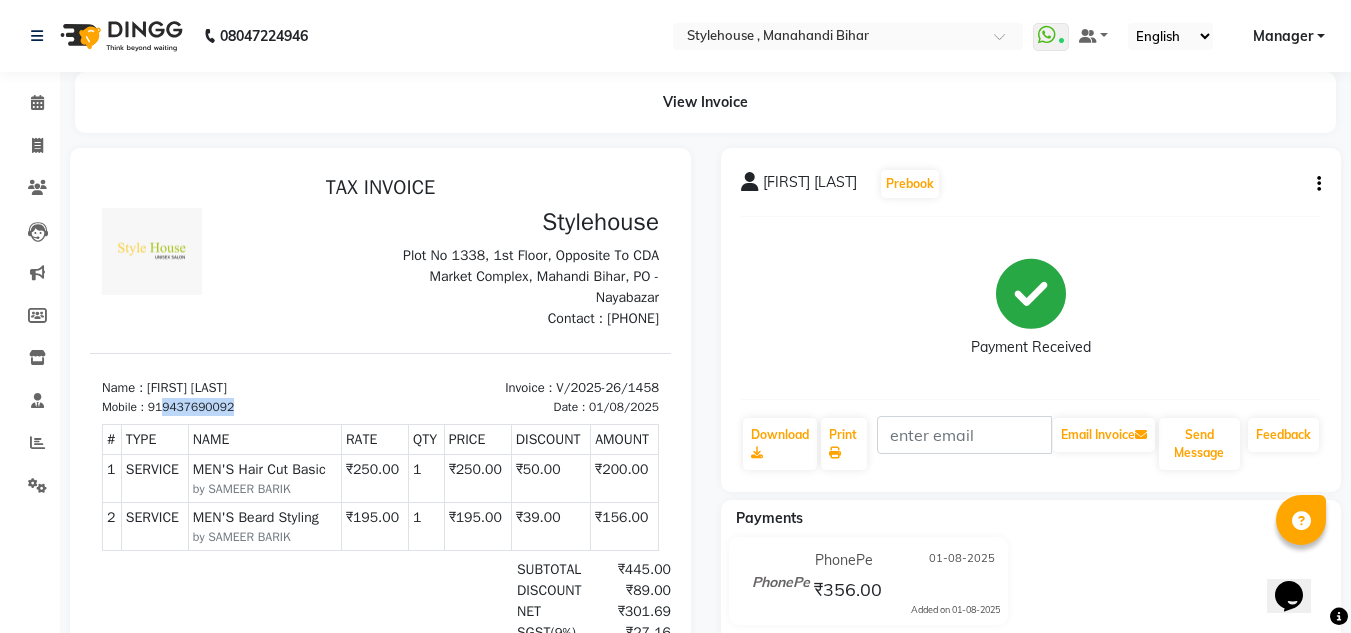 drag, startPoint x: 237, startPoint y: 404, endPoint x: 166, endPoint y: 410, distance: 71.25307 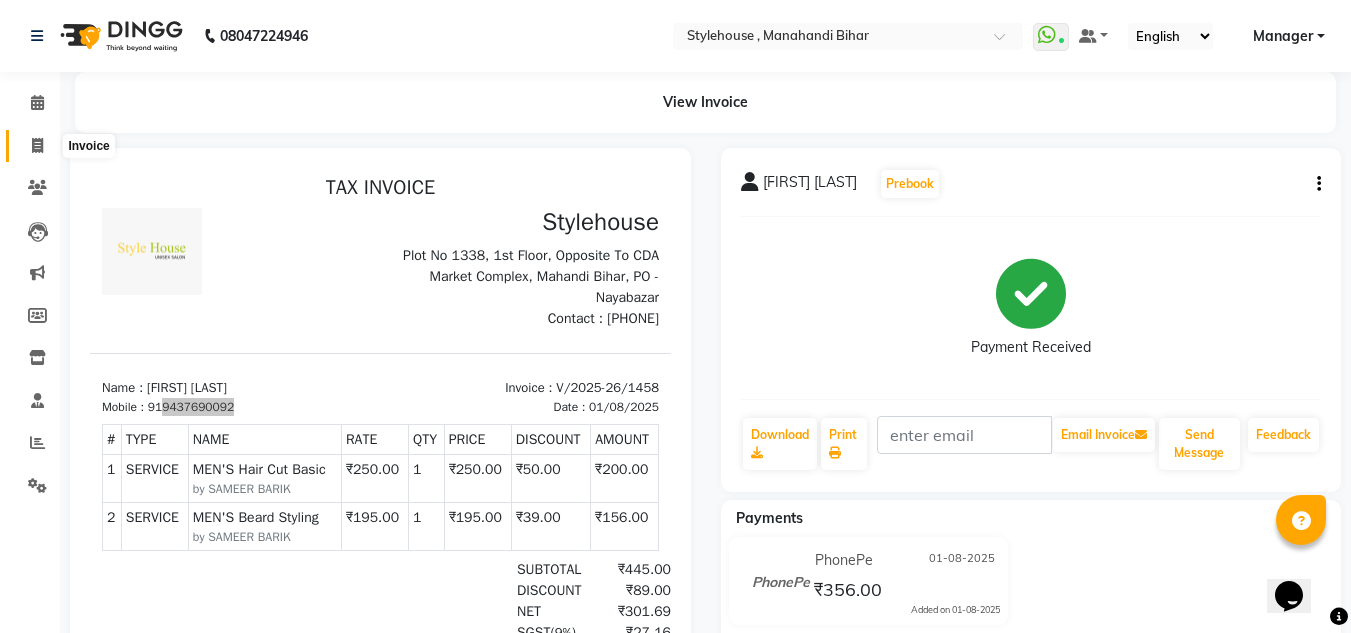 click 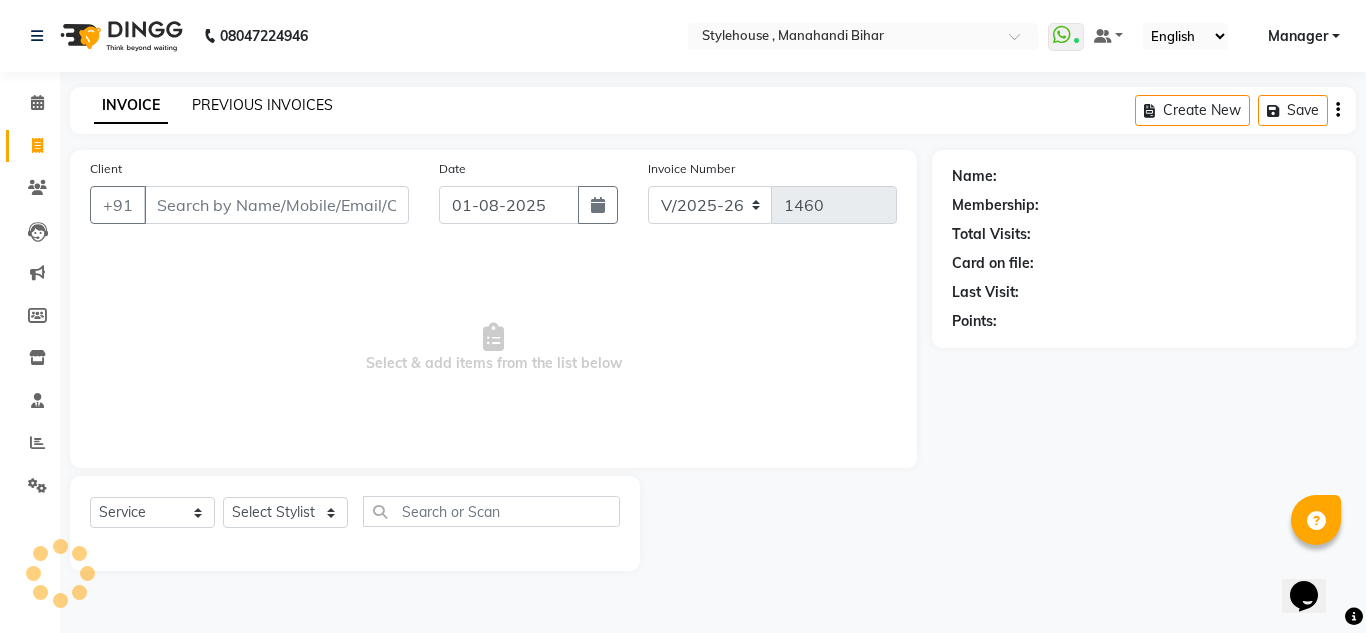 click on "PREVIOUS INVOICES" 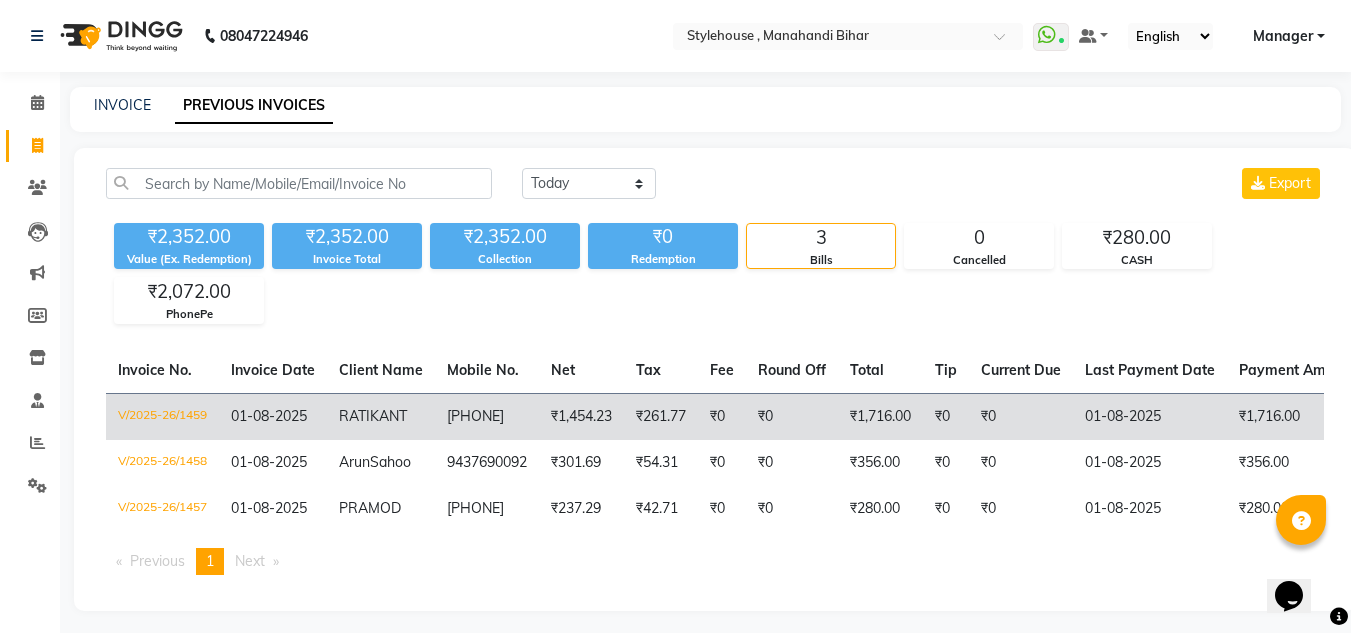 click on "RATIKANT" 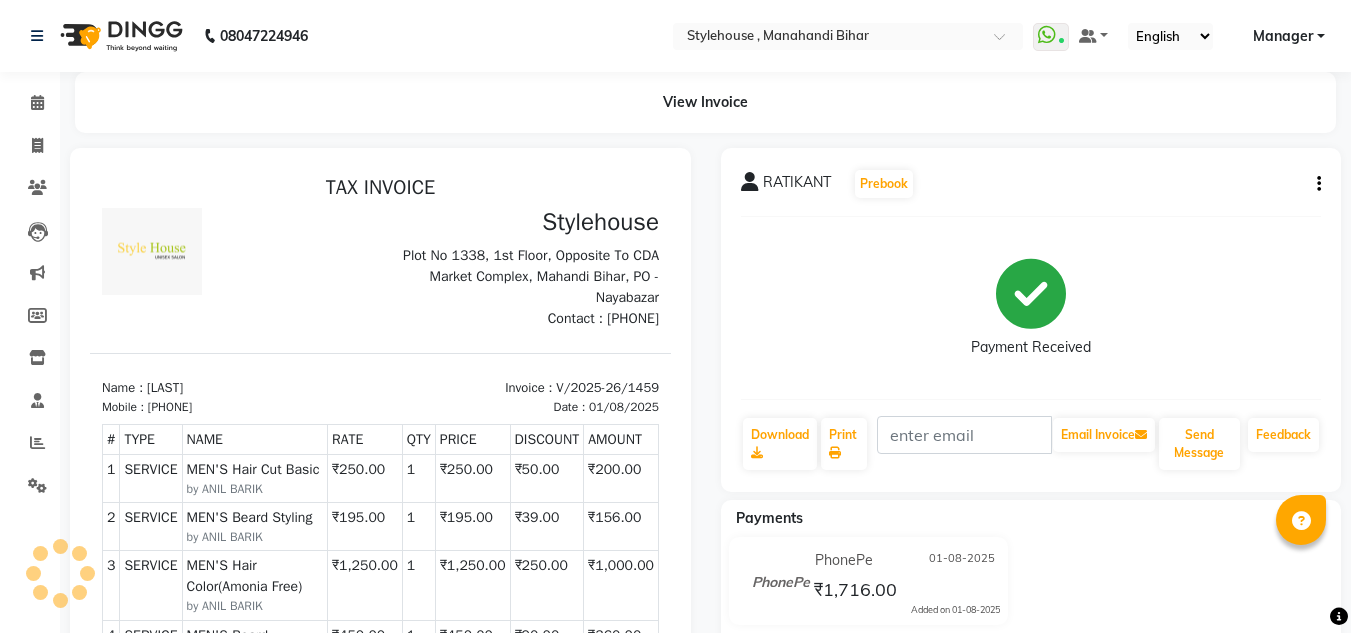 scroll, scrollTop: 0, scrollLeft: 0, axis: both 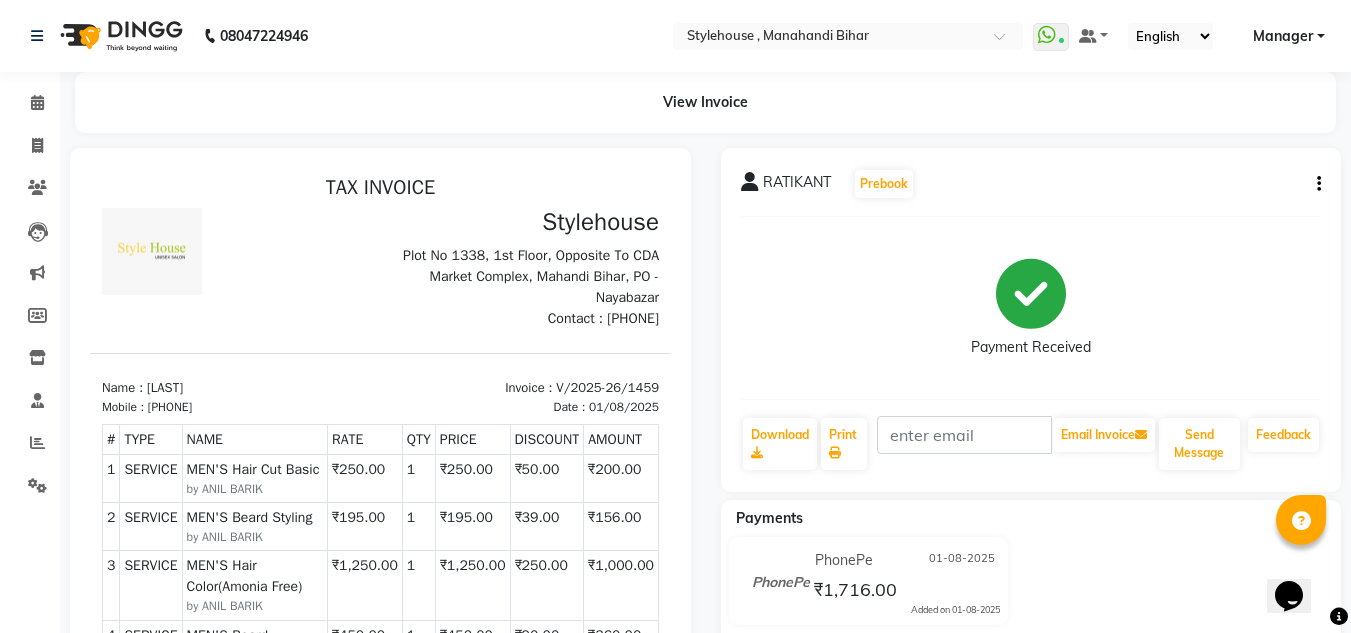 drag, startPoint x: 243, startPoint y: 408, endPoint x: 168, endPoint y: 403, distance: 75.16648 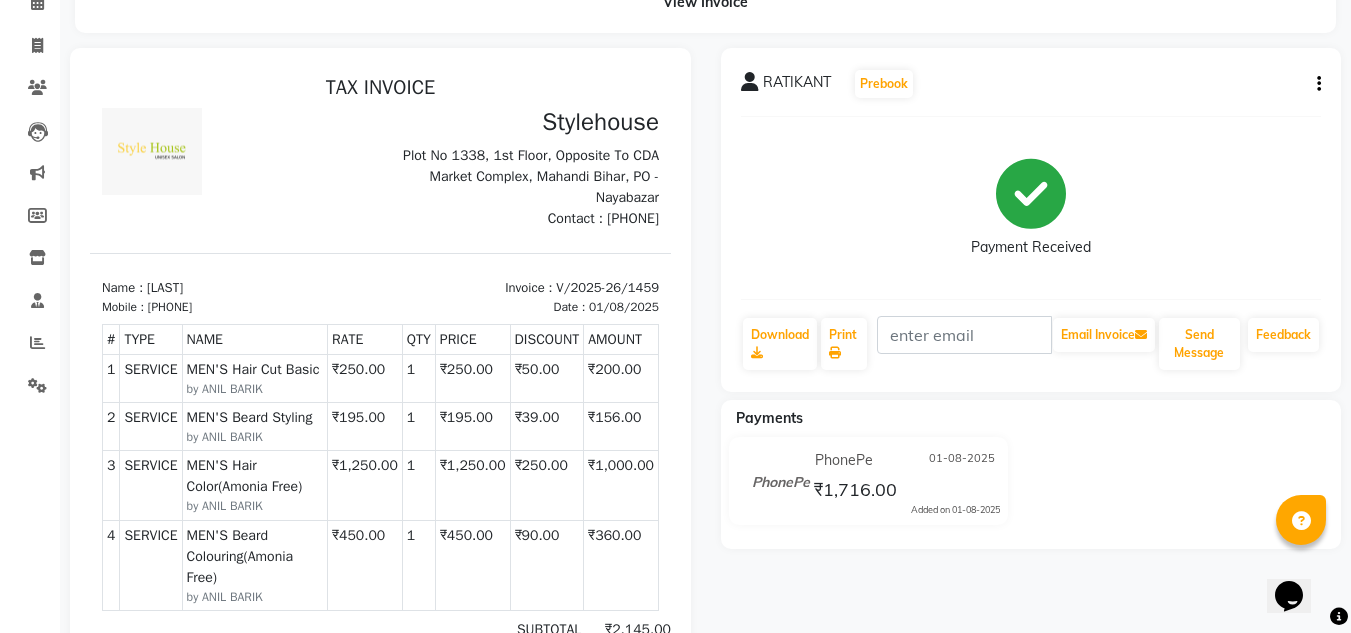 scroll, scrollTop: 0, scrollLeft: 0, axis: both 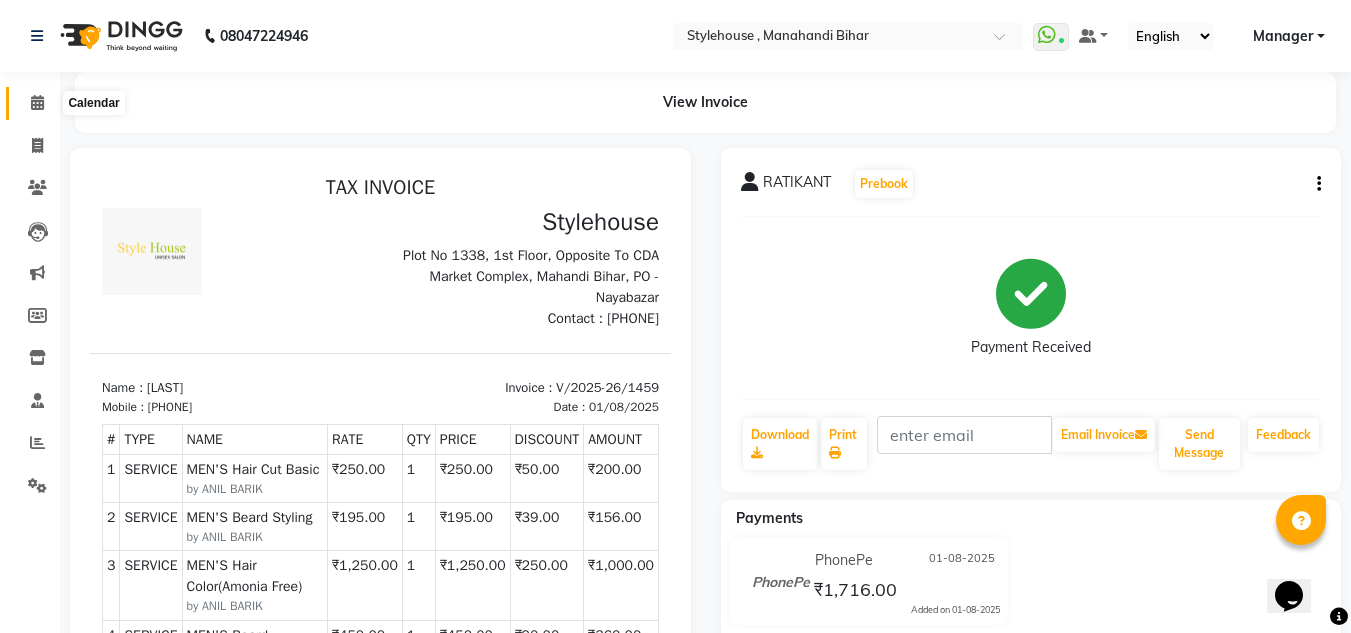 click 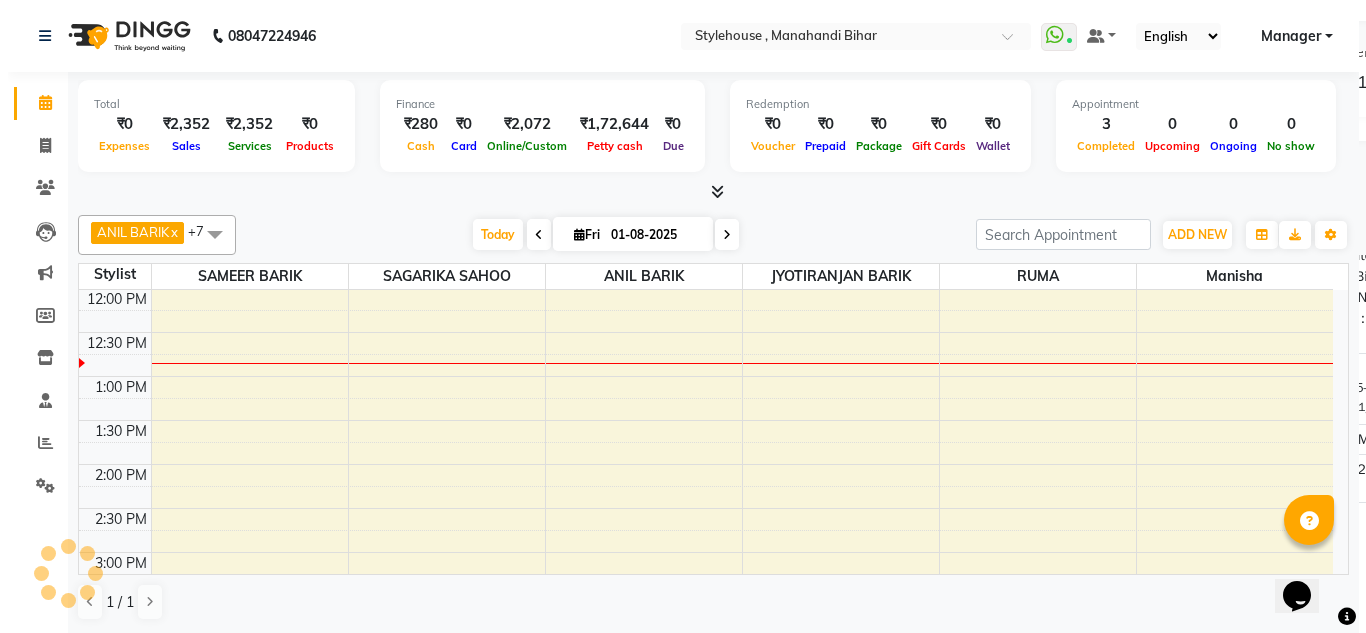 scroll, scrollTop: 0, scrollLeft: 0, axis: both 